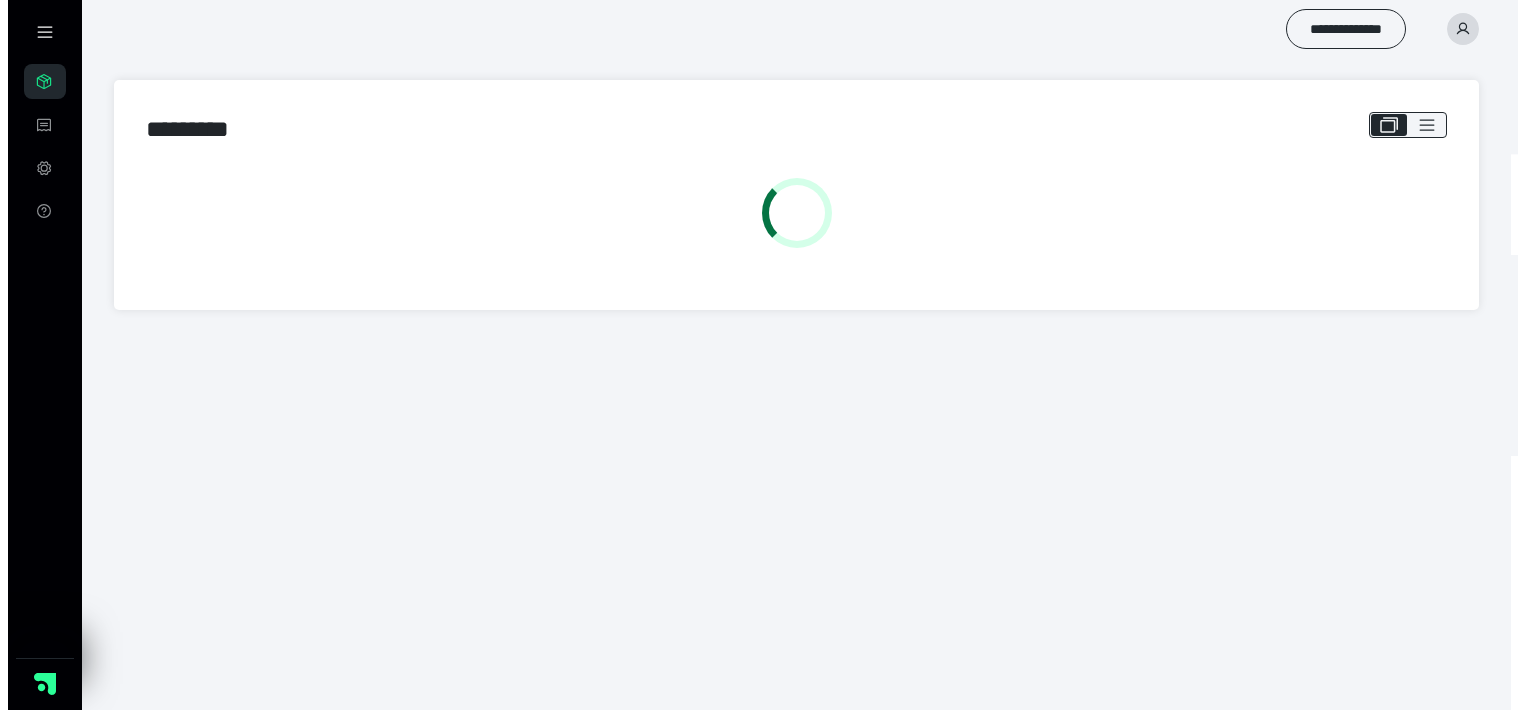 scroll, scrollTop: 0, scrollLeft: 0, axis: both 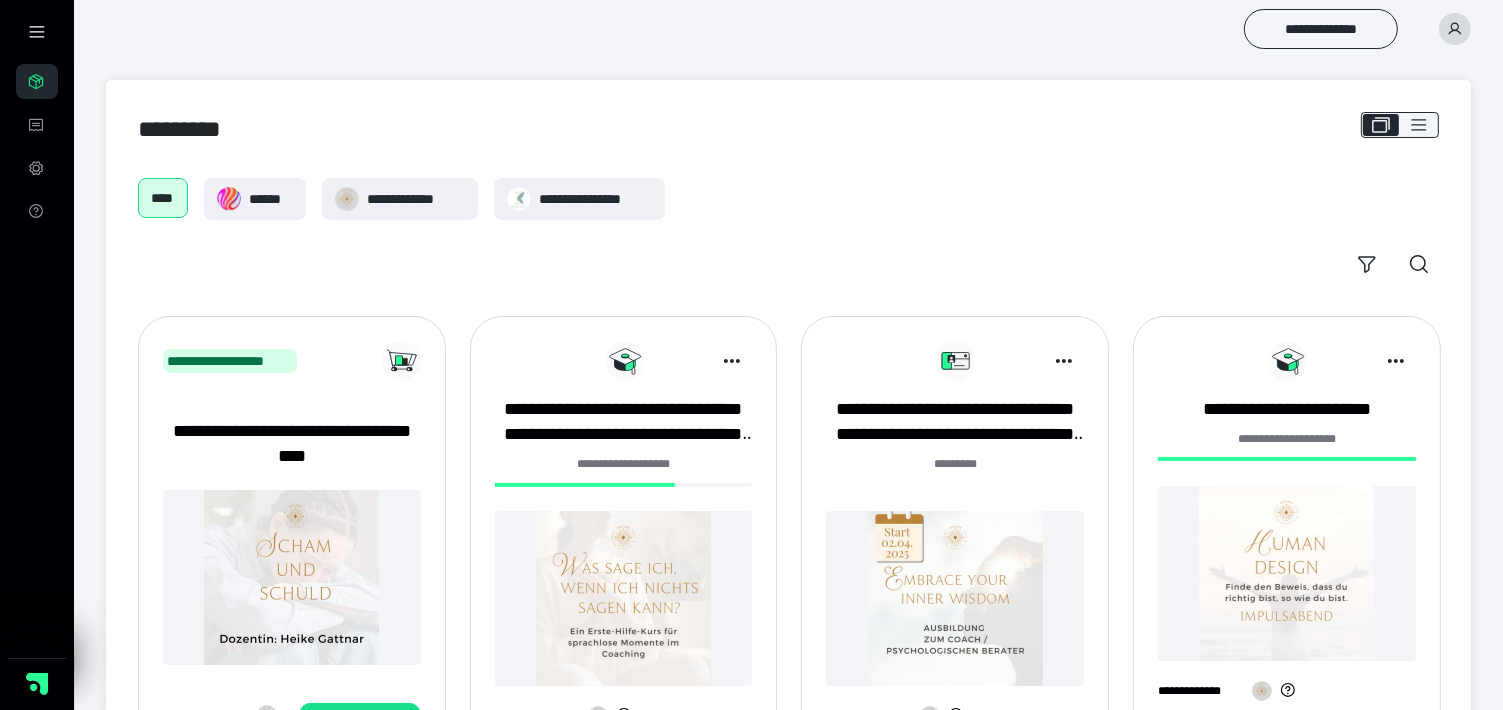 click at bounding box center (955, 598) 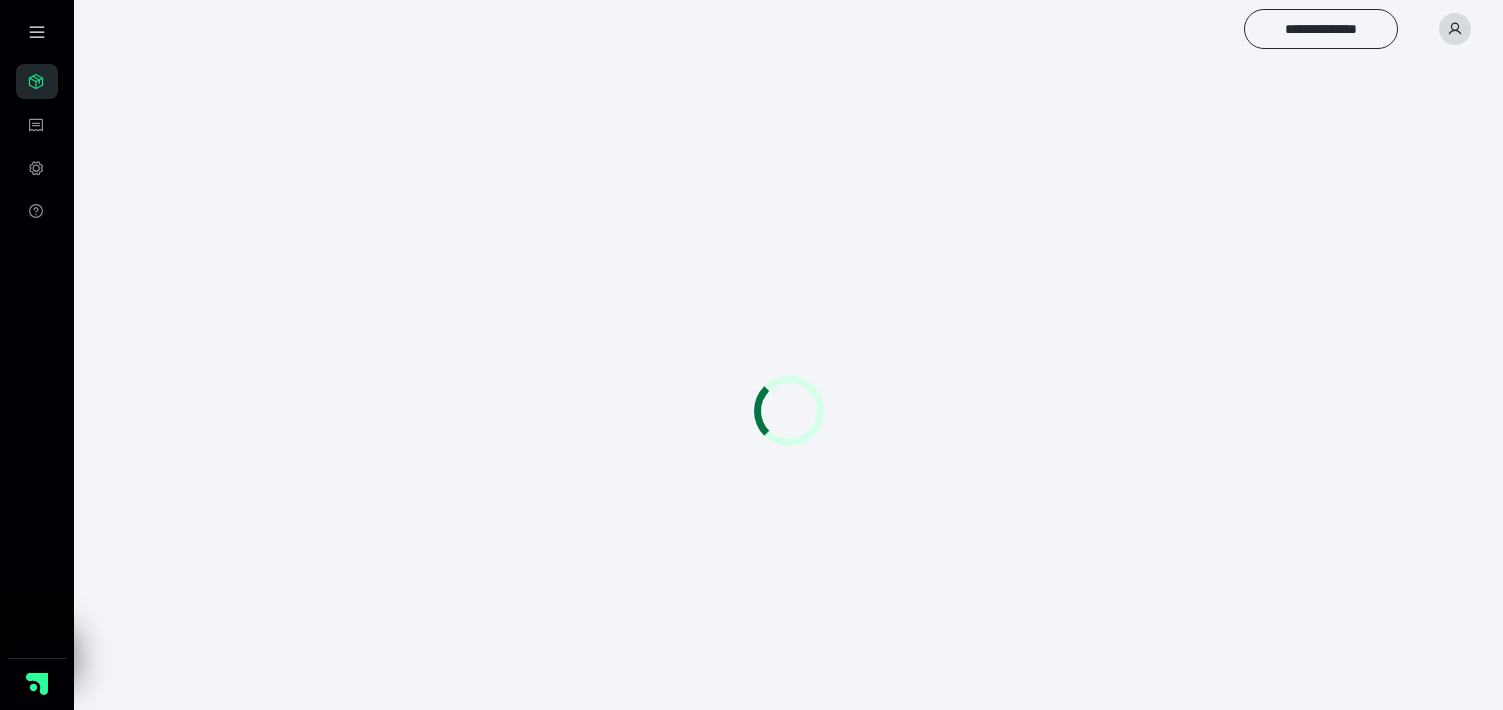 scroll, scrollTop: 0, scrollLeft: 0, axis: both 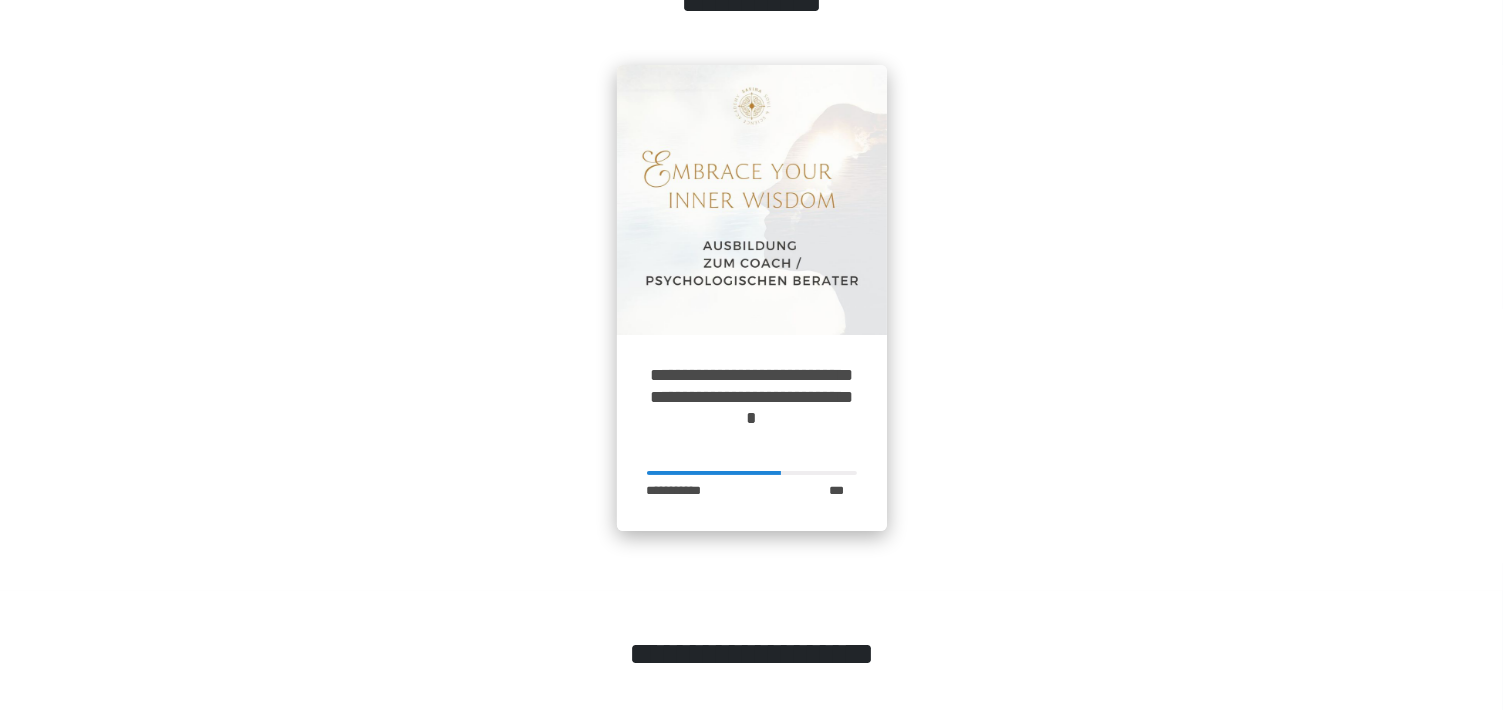 click at bounding box center [752, 200] 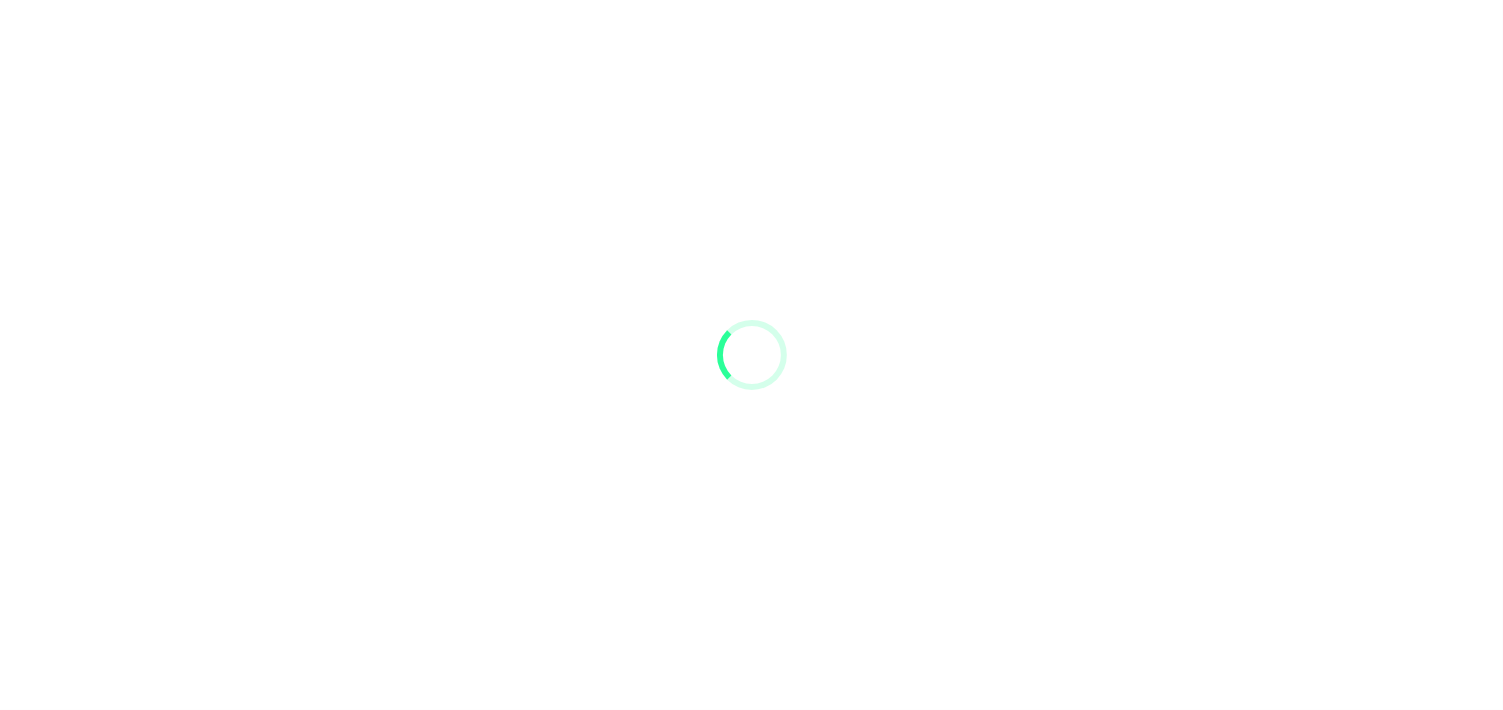 scroll, scrollTop: 0, scrollLeft: 0, axis: both 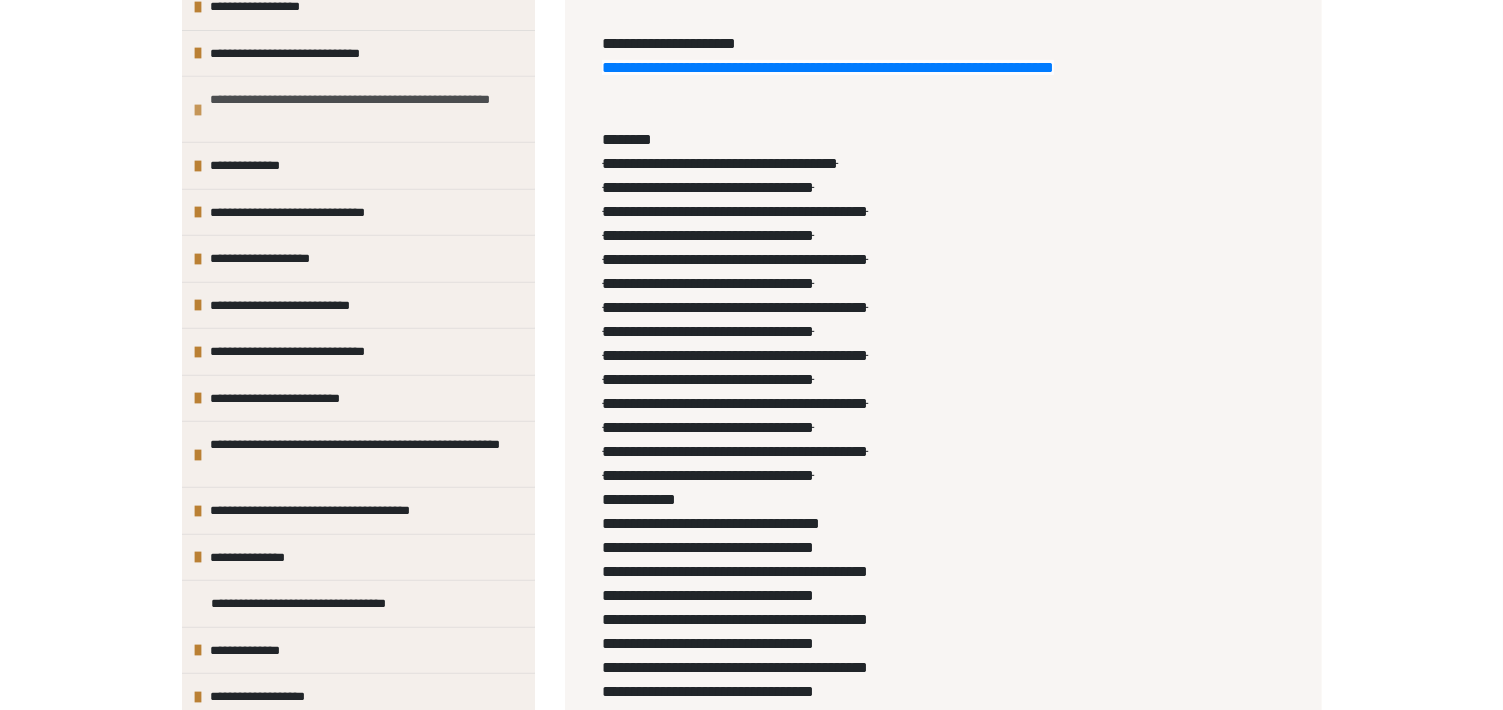 click on "**********" at bounding box center [360, 109] 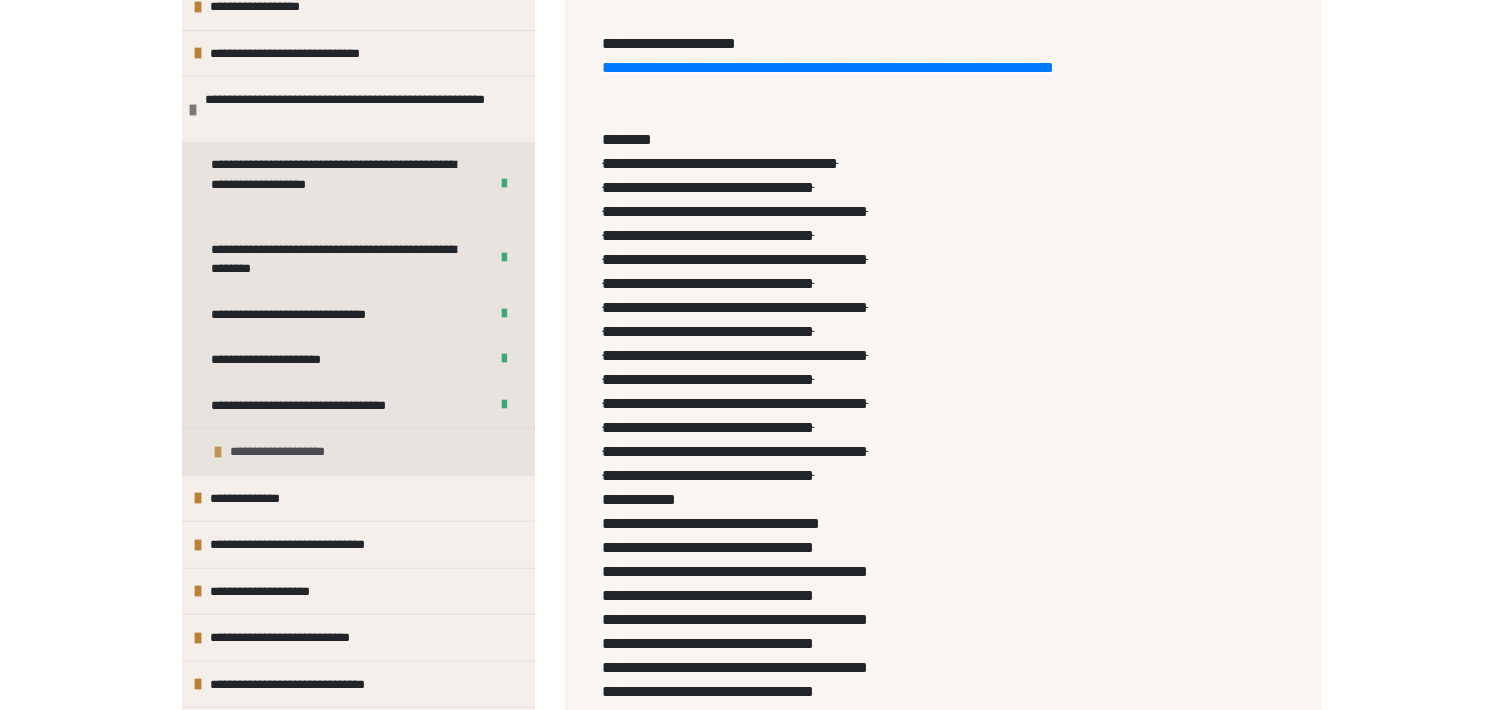 click on "**********" at bounding box center (296, 452) 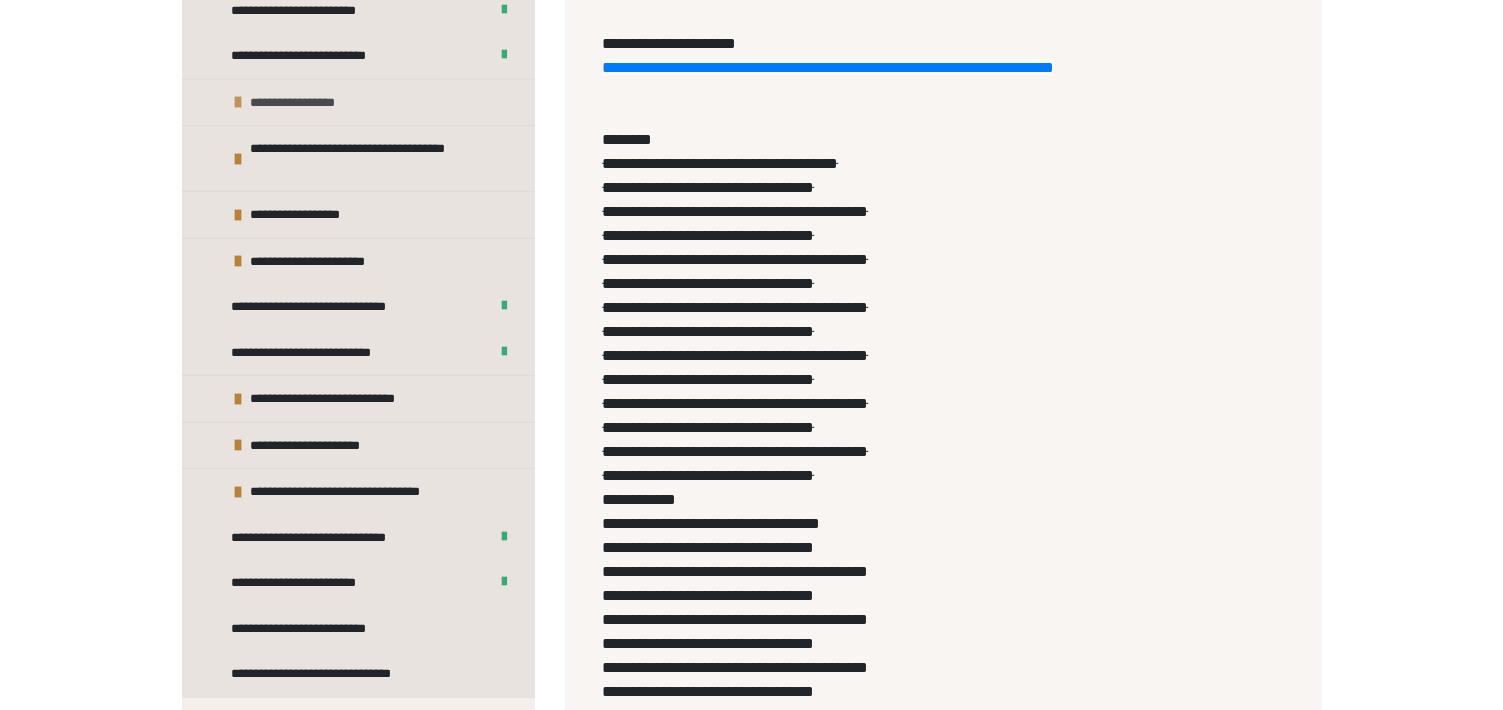 scroll, scrollTop: 1464, scrollLeft: 0, axis: vertical 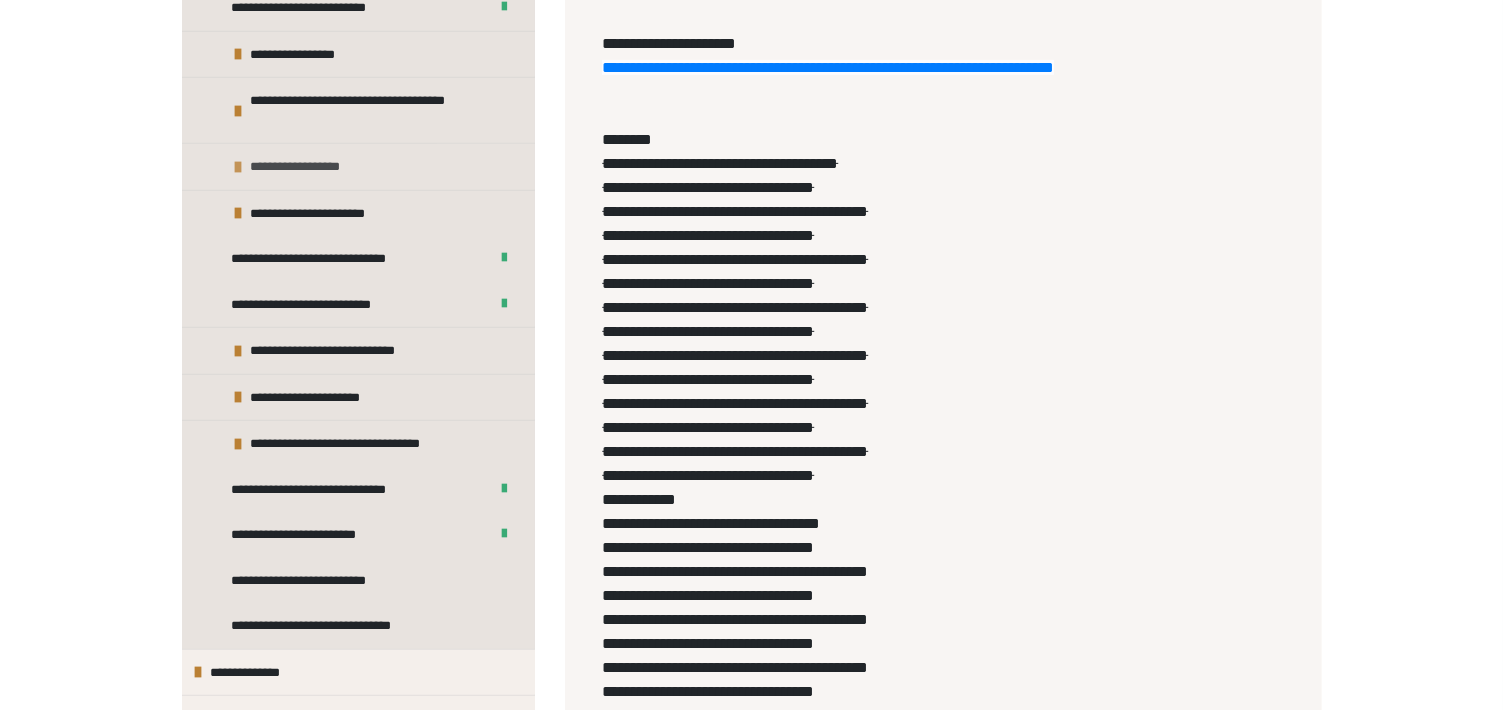 click on "**********" at bounding box center [313, 167] 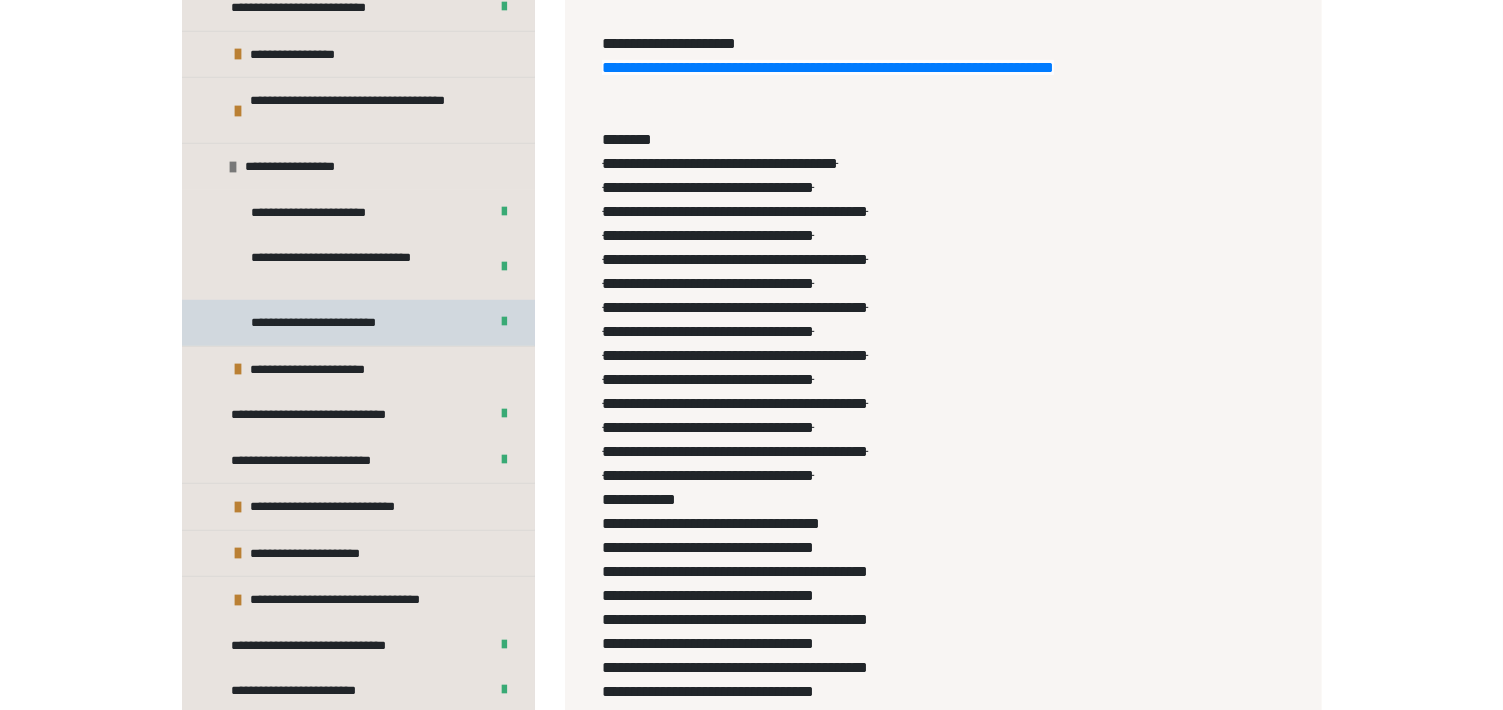 click on "**********" at bounding box center (343, 323) 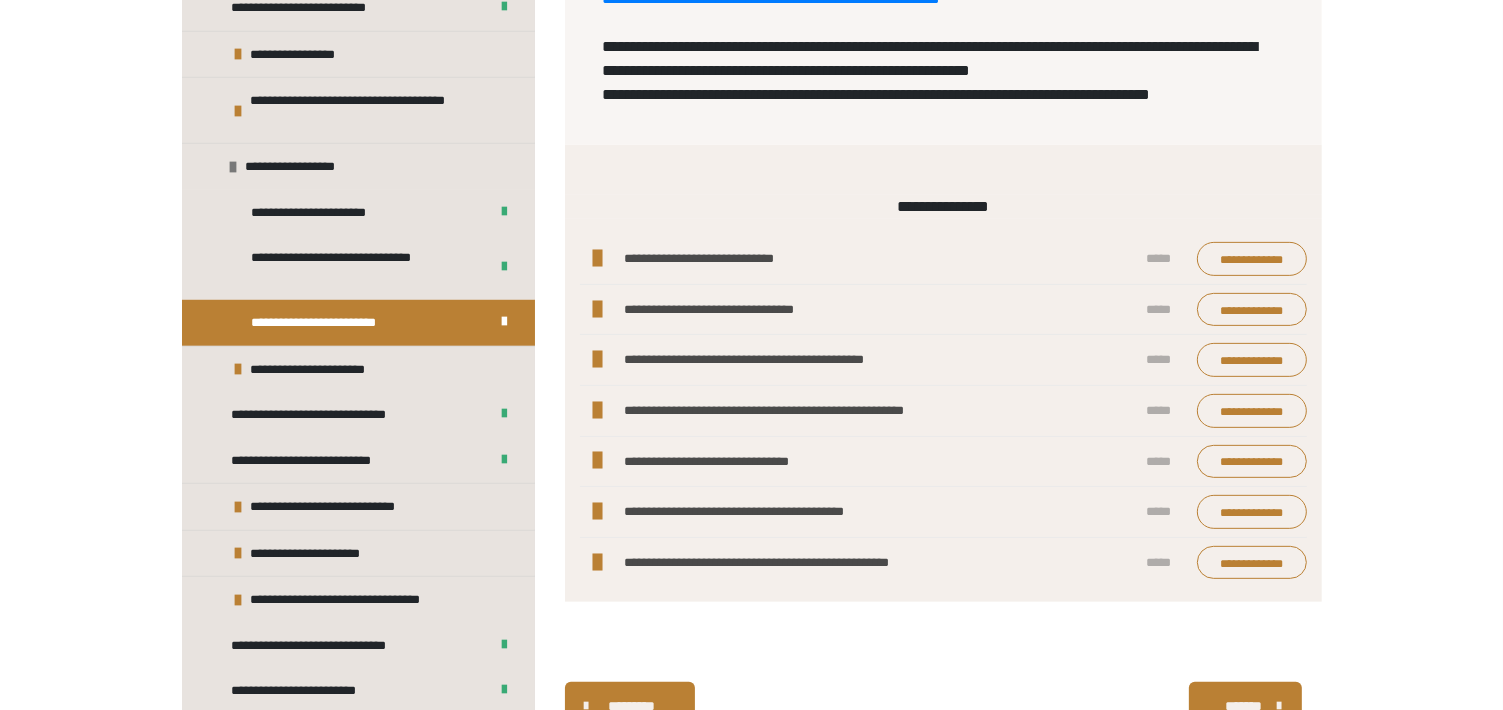 scroll, scrollTop: 722, scrollLeft: 0, axis: vertical 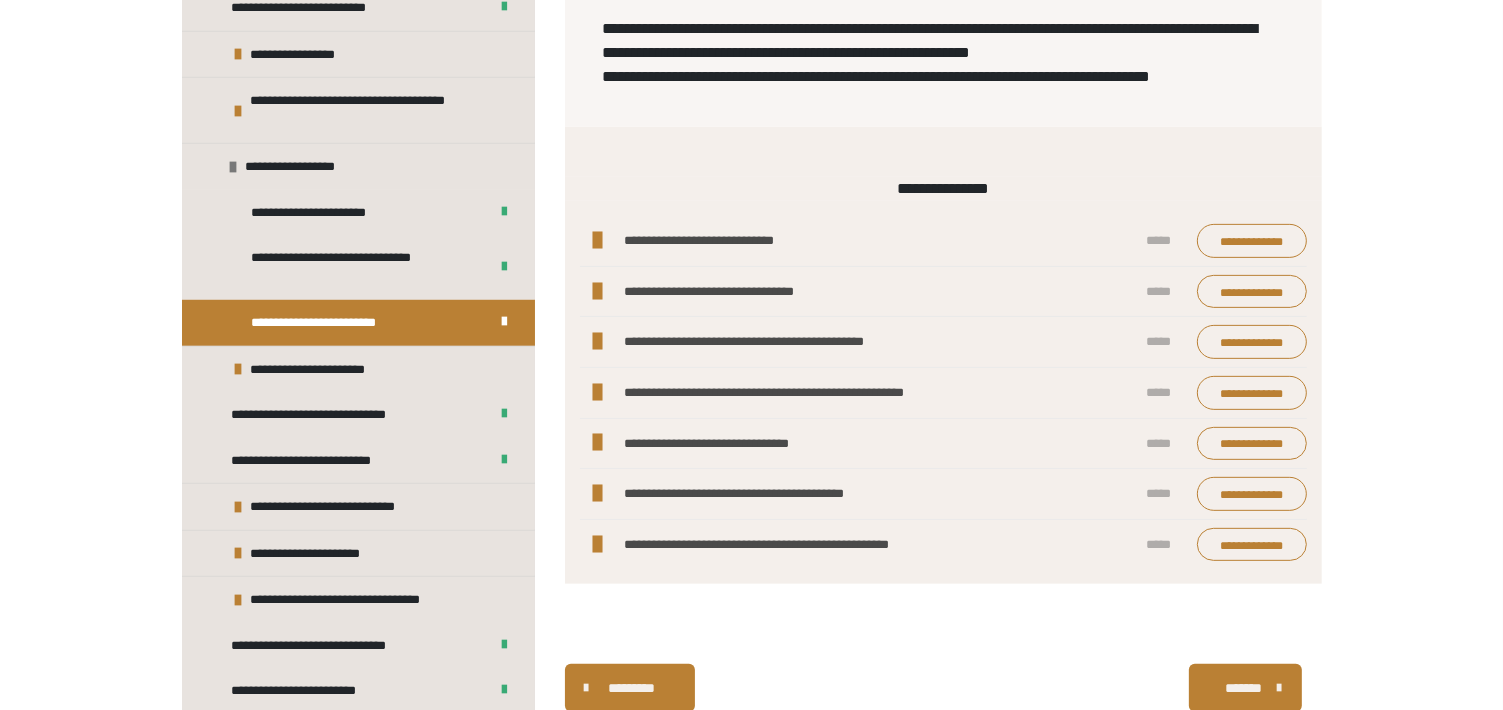 click at bounding box center (597, 241) 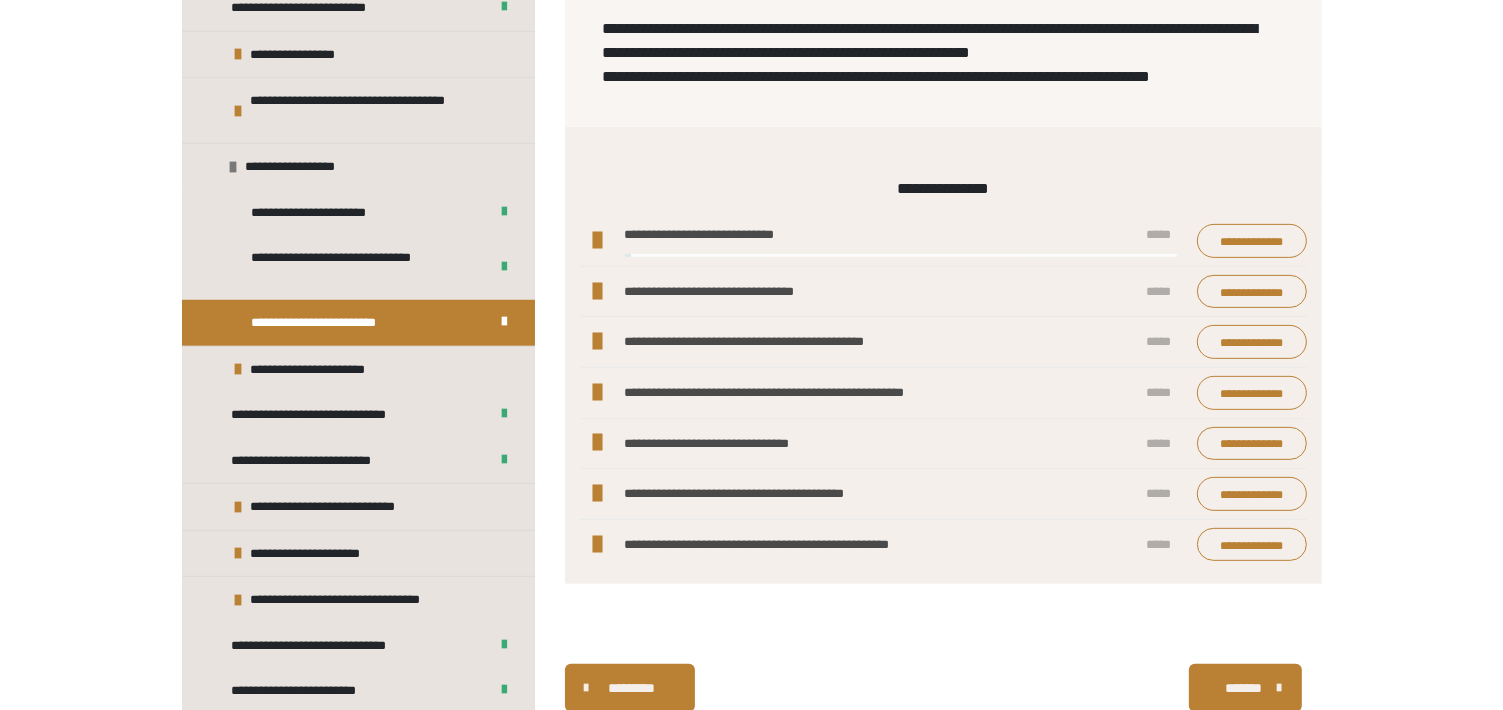 click on "**********" at bounding box center [896, 241] 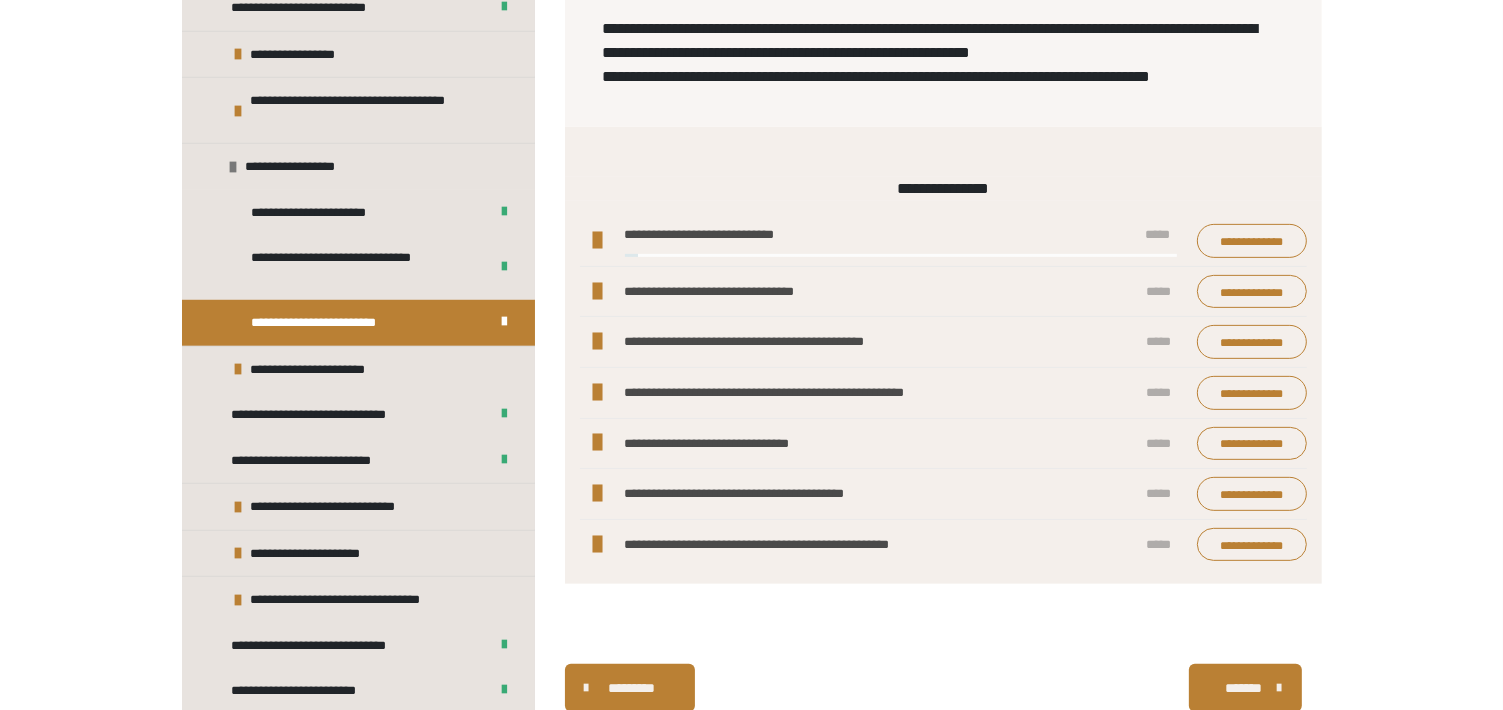 drag, startPoint x: 699, startPoint y: 376, endPoint x: 854, endPoint y: 376, distance: 155 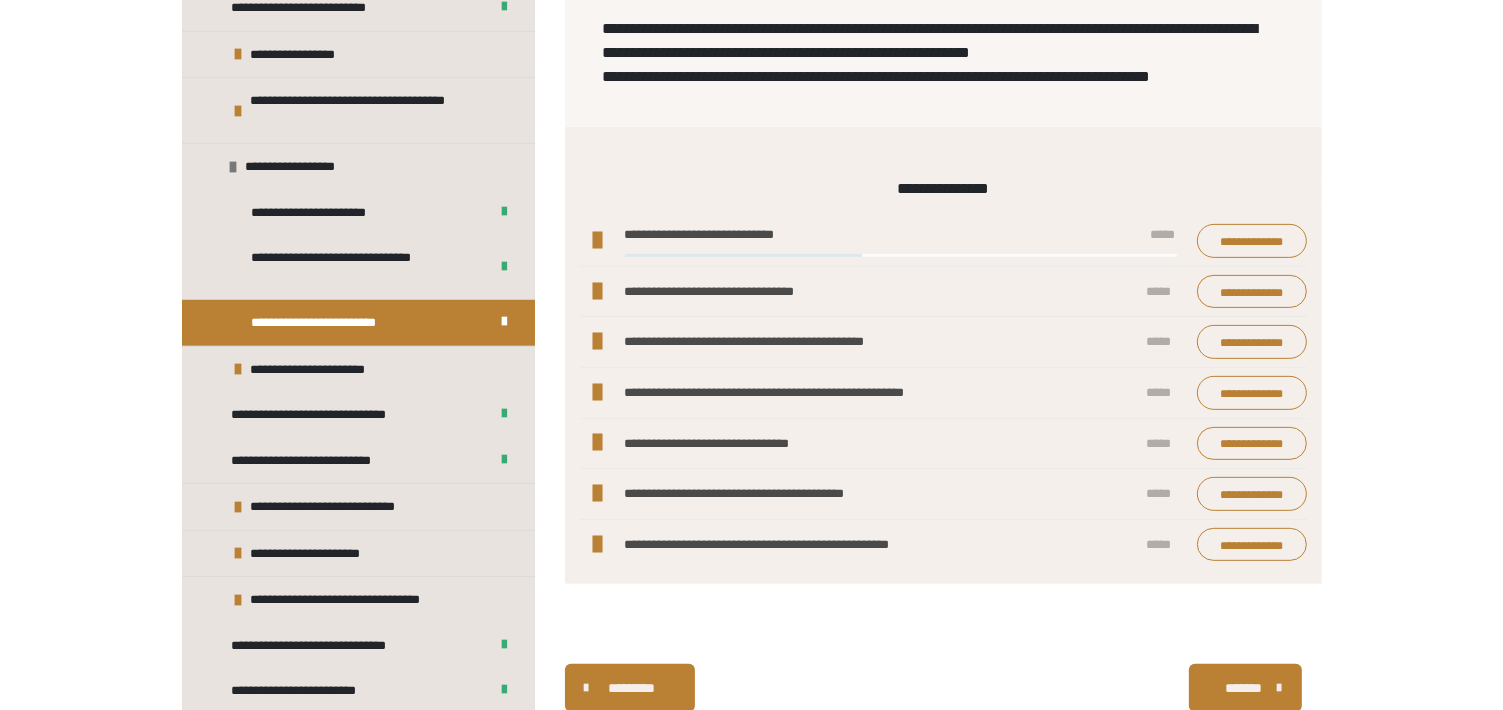 drag, startPoint x: 908, startPoint y: 377, endPoint x: 1149, endPoint y: 373, distance: 241.03319 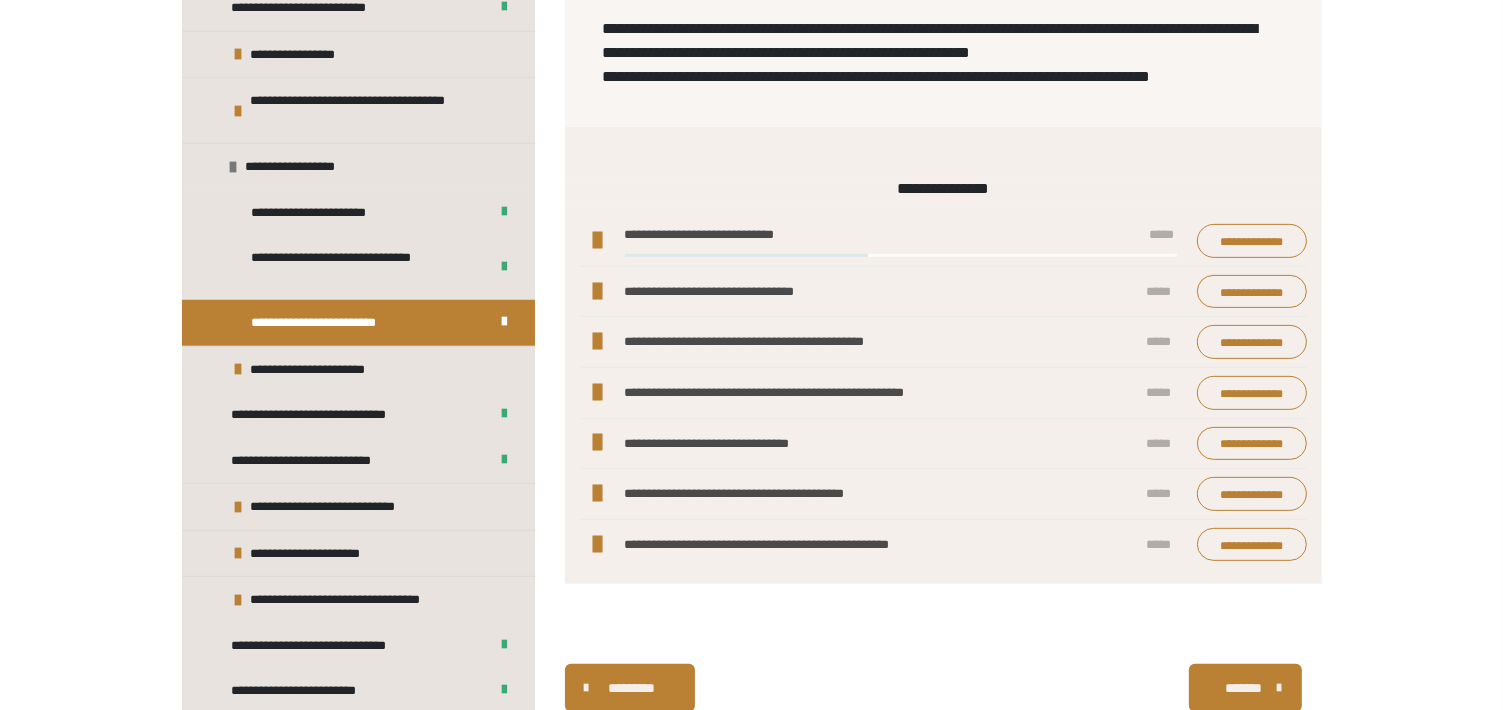 click at bounding box center (901, 255) 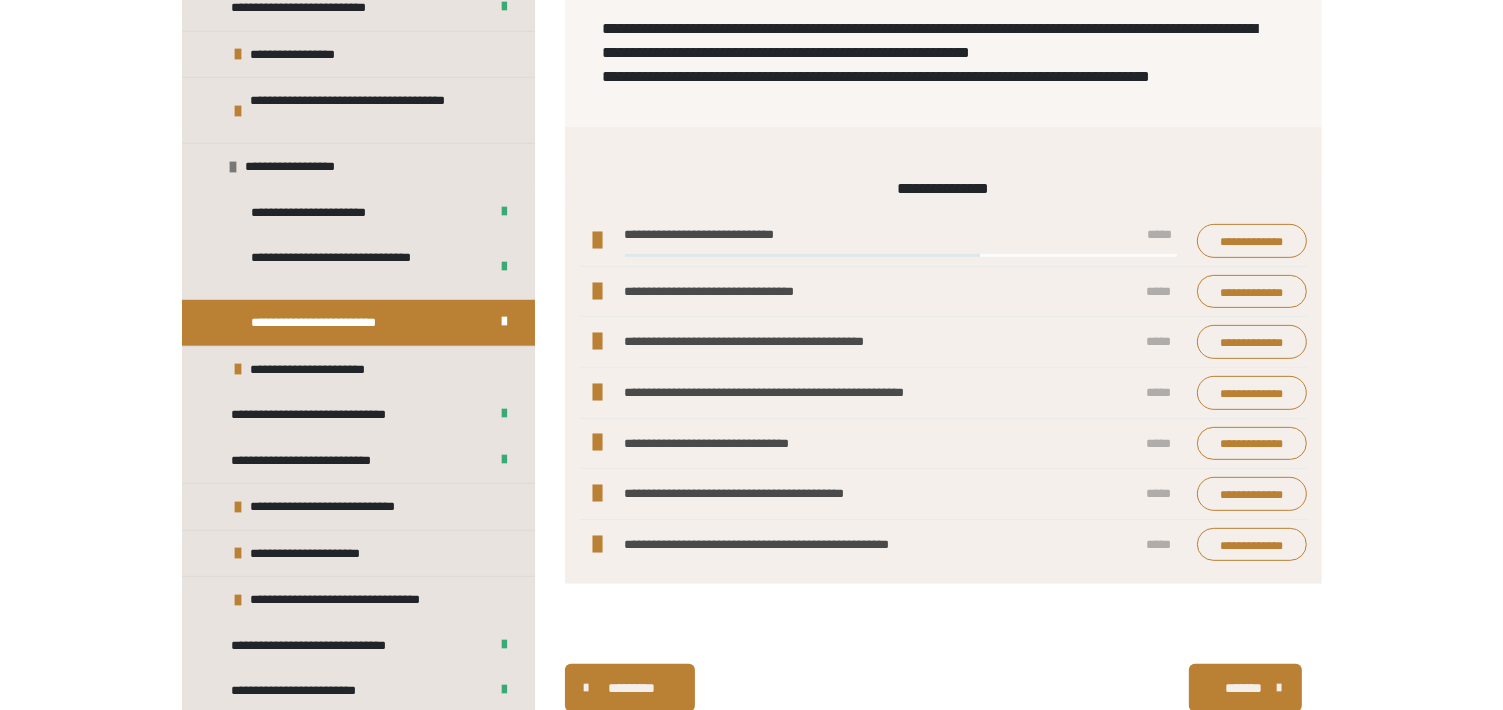 drag, startPoint x: 1018, startPoint y: 376, endPoint x: 1032, endPoint y: 374, distance: 14.142136 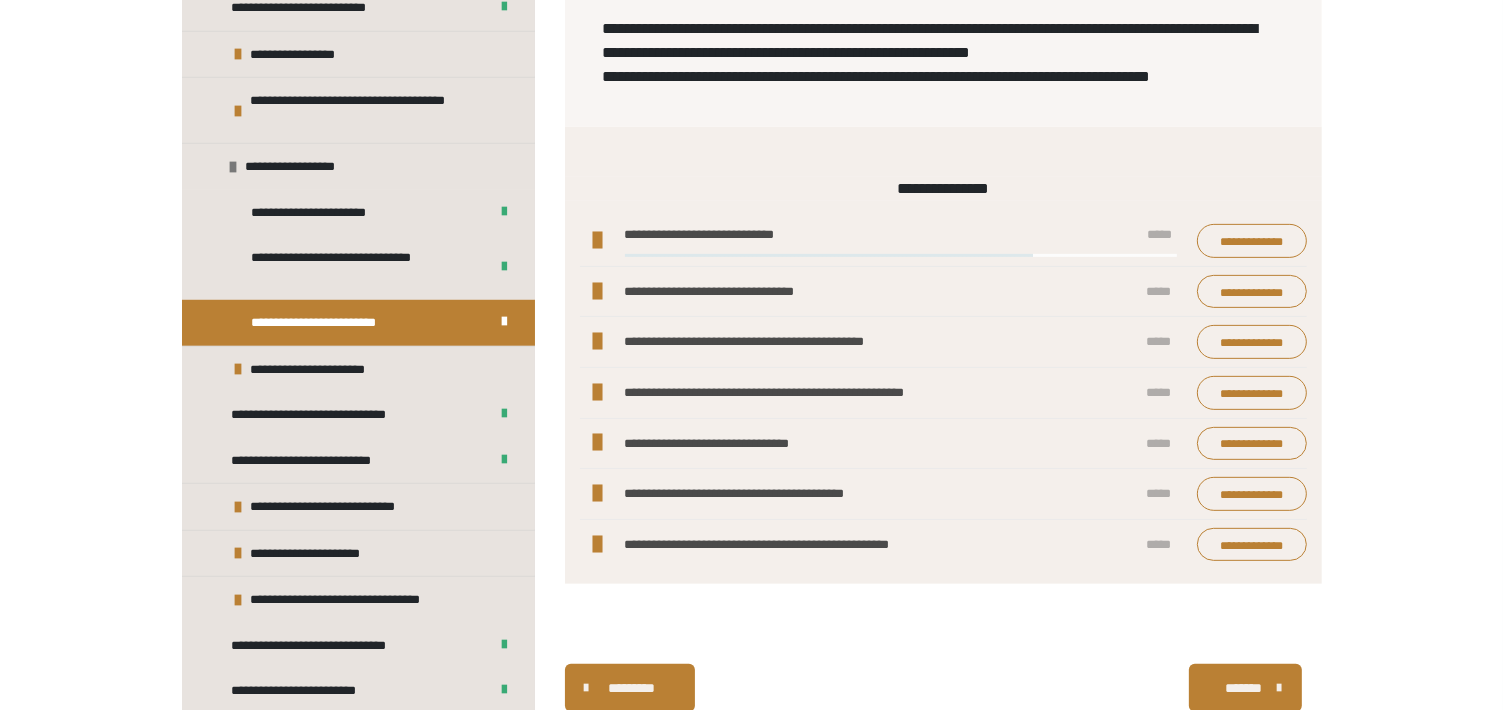 drag, startPoint x: 1069, startPoint y: 374, endPoint x: 1084, endPoint y: 374, distance: 15 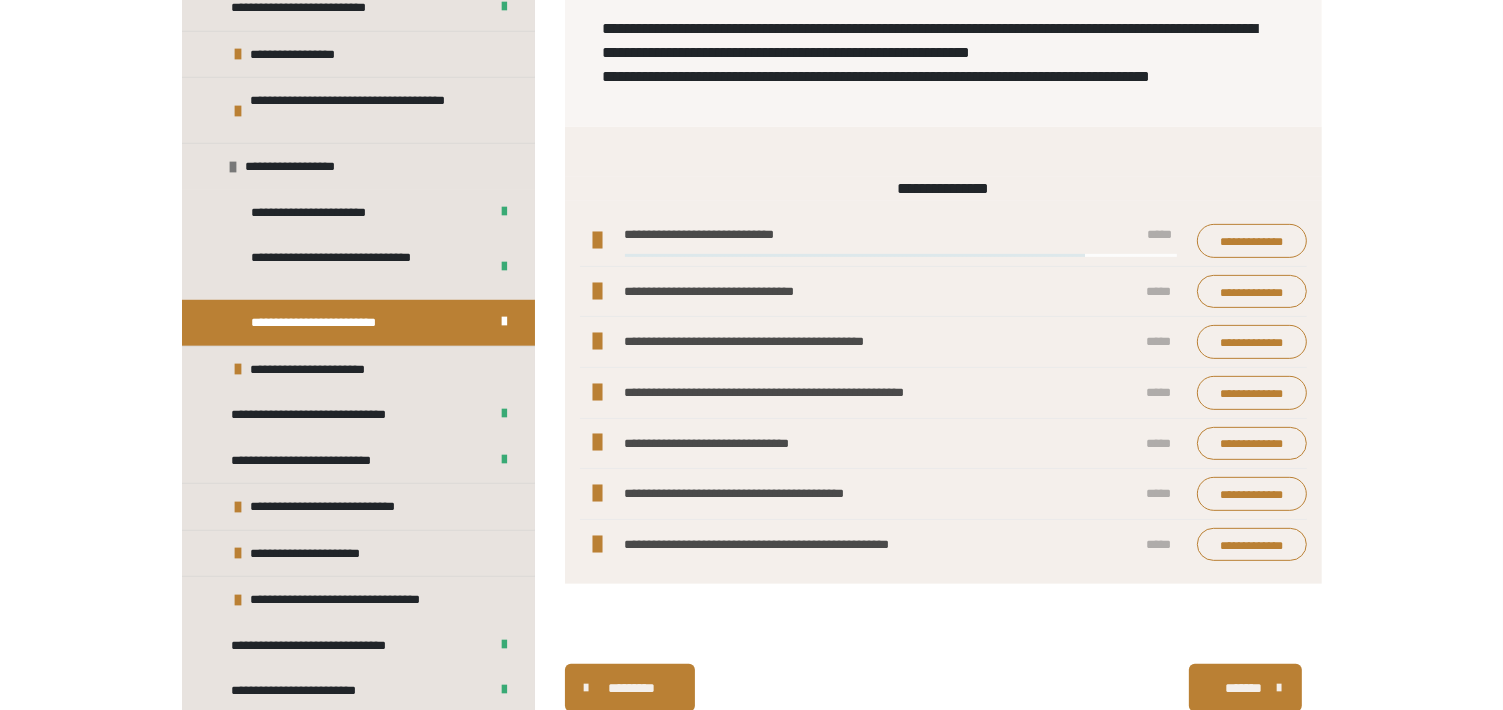 drag, startPoint x: 1113, startPoint y: 377, endPoint x: 1124, endPoint y: 377, distance: 11 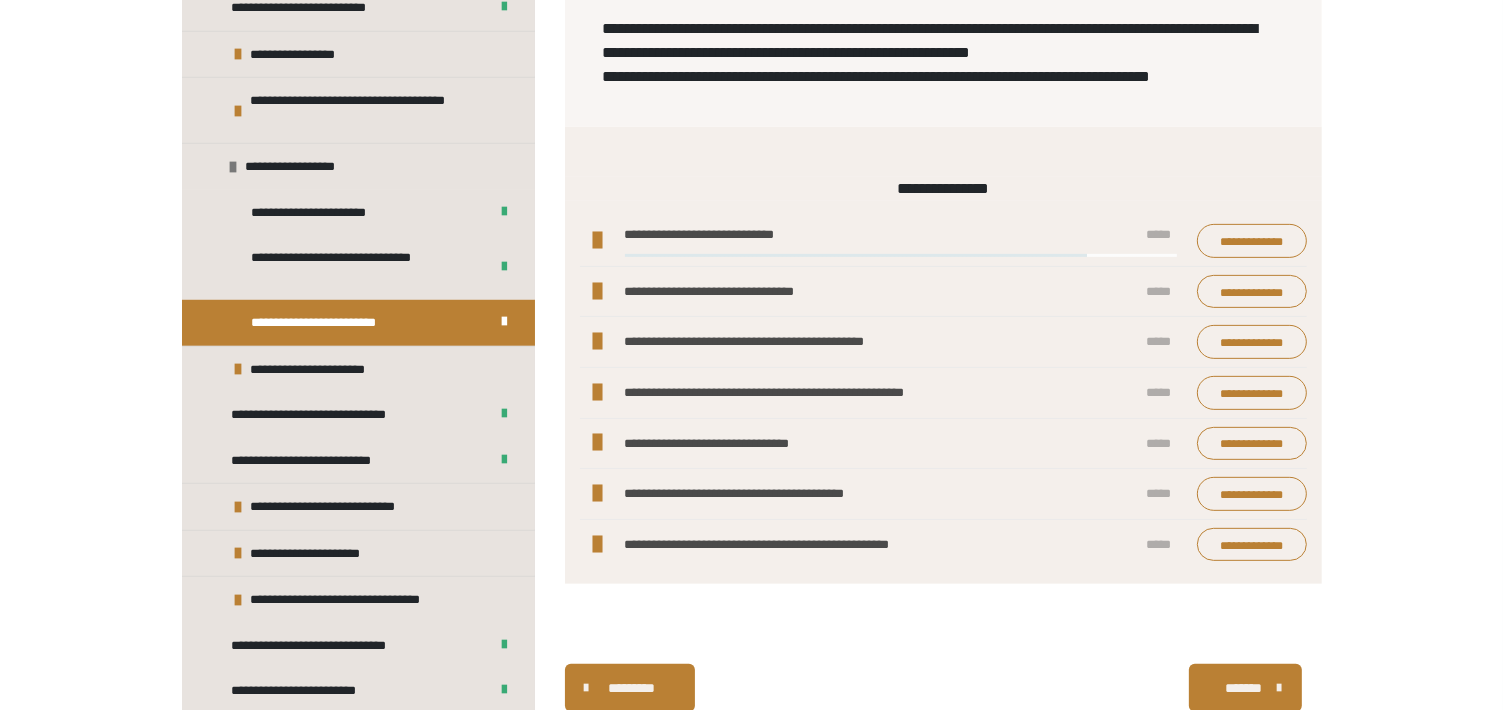 click on "**********" at bounding box center [896, 241] 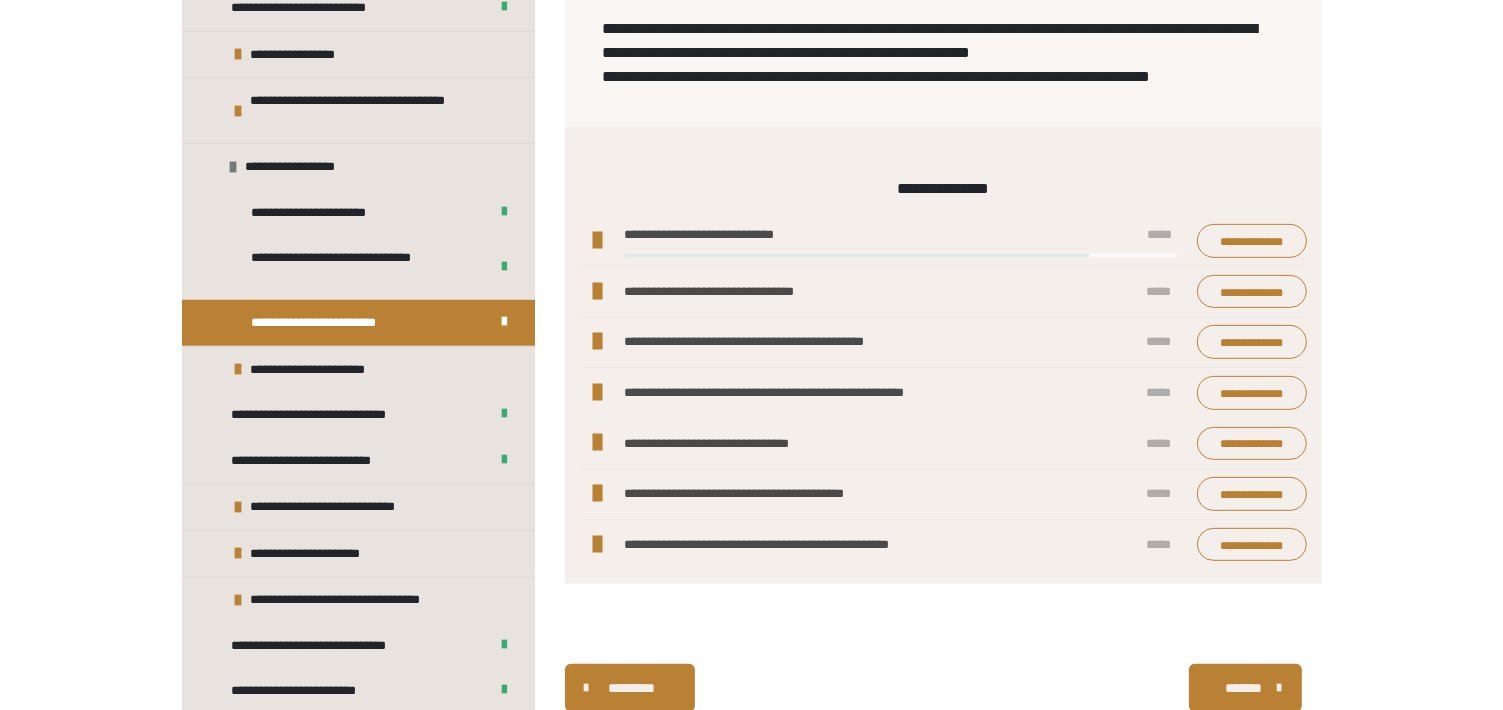 click on "**********" at bounding box center (896, 241) 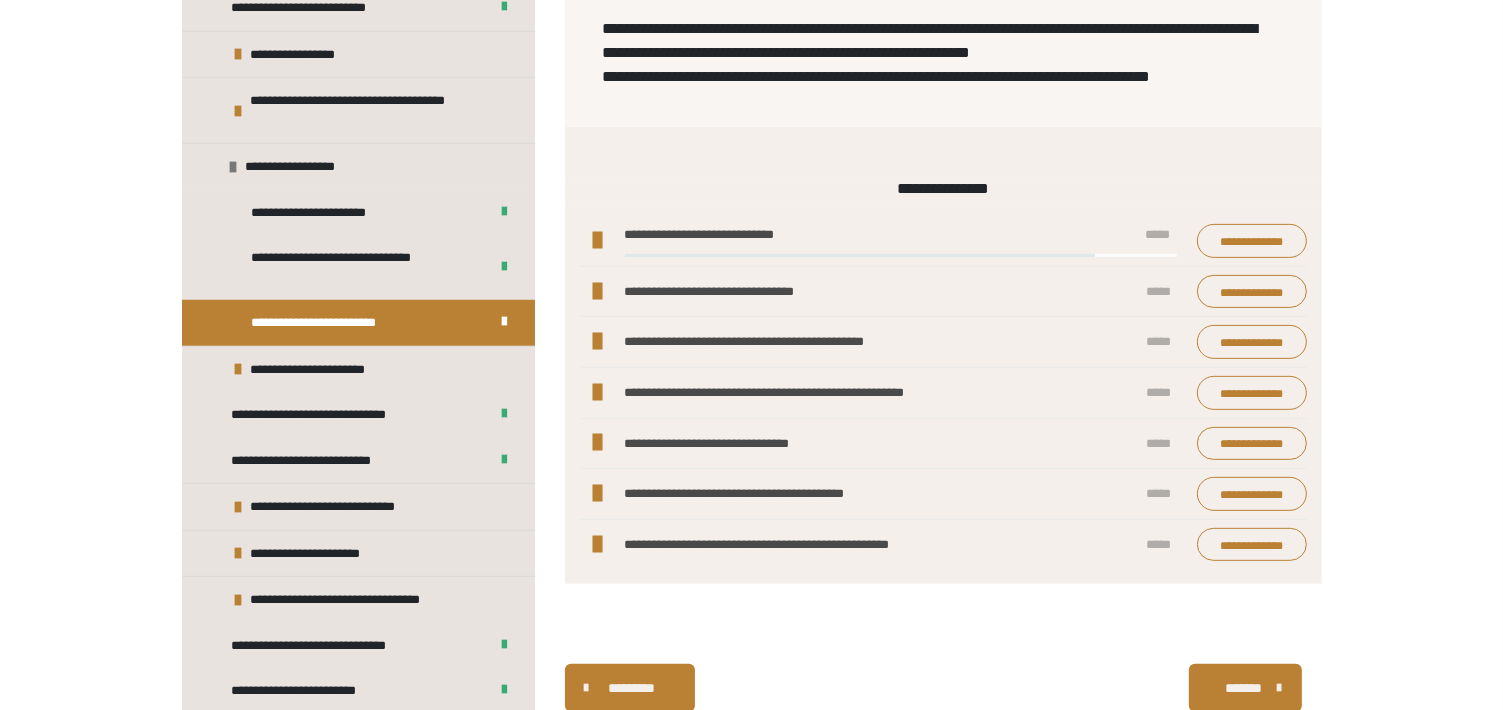 drag, startPoint x: 1115, startPoint y: 374, endPoint x: 1160, endPoint y: 370, distance: 45.17743 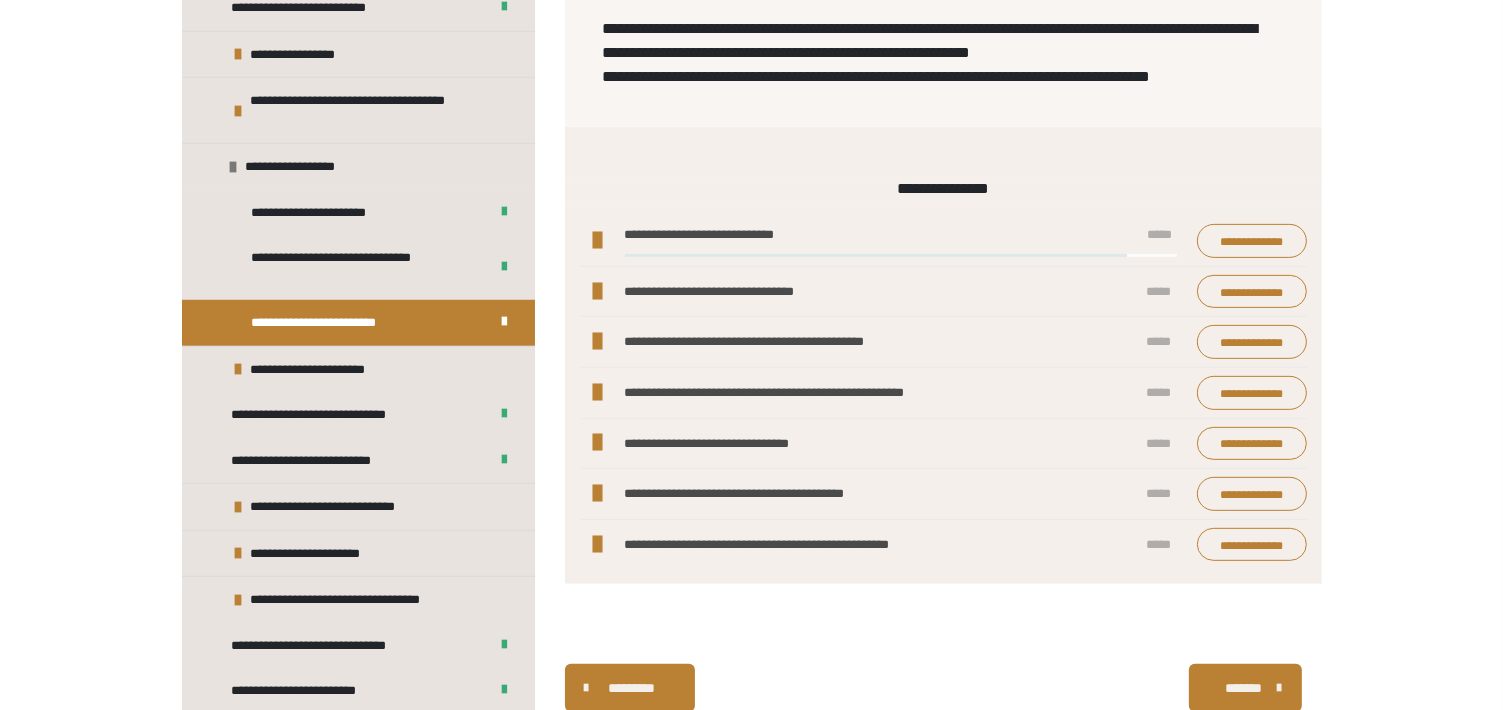 click on "**********" at bounding box center (752, 241) 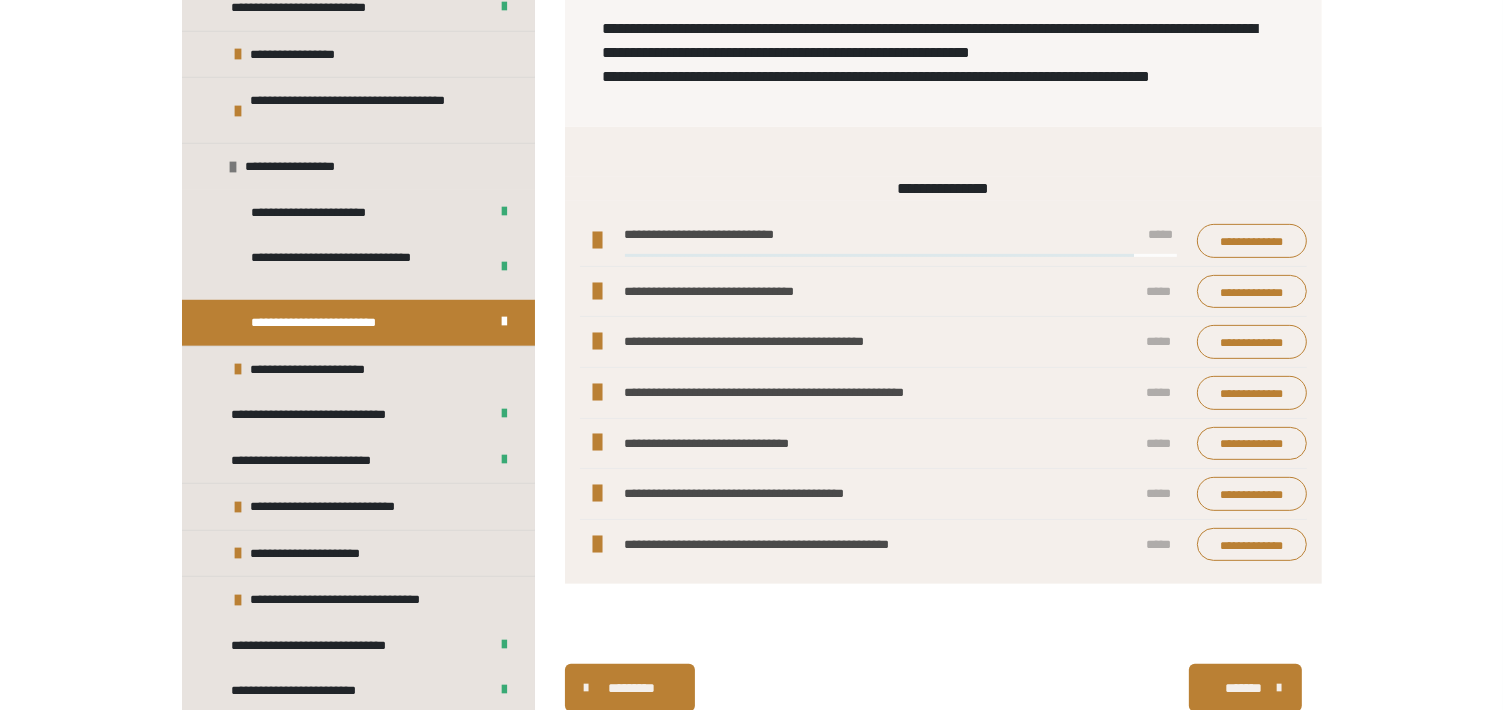 click on "**********" at bounding box center [943, 241] 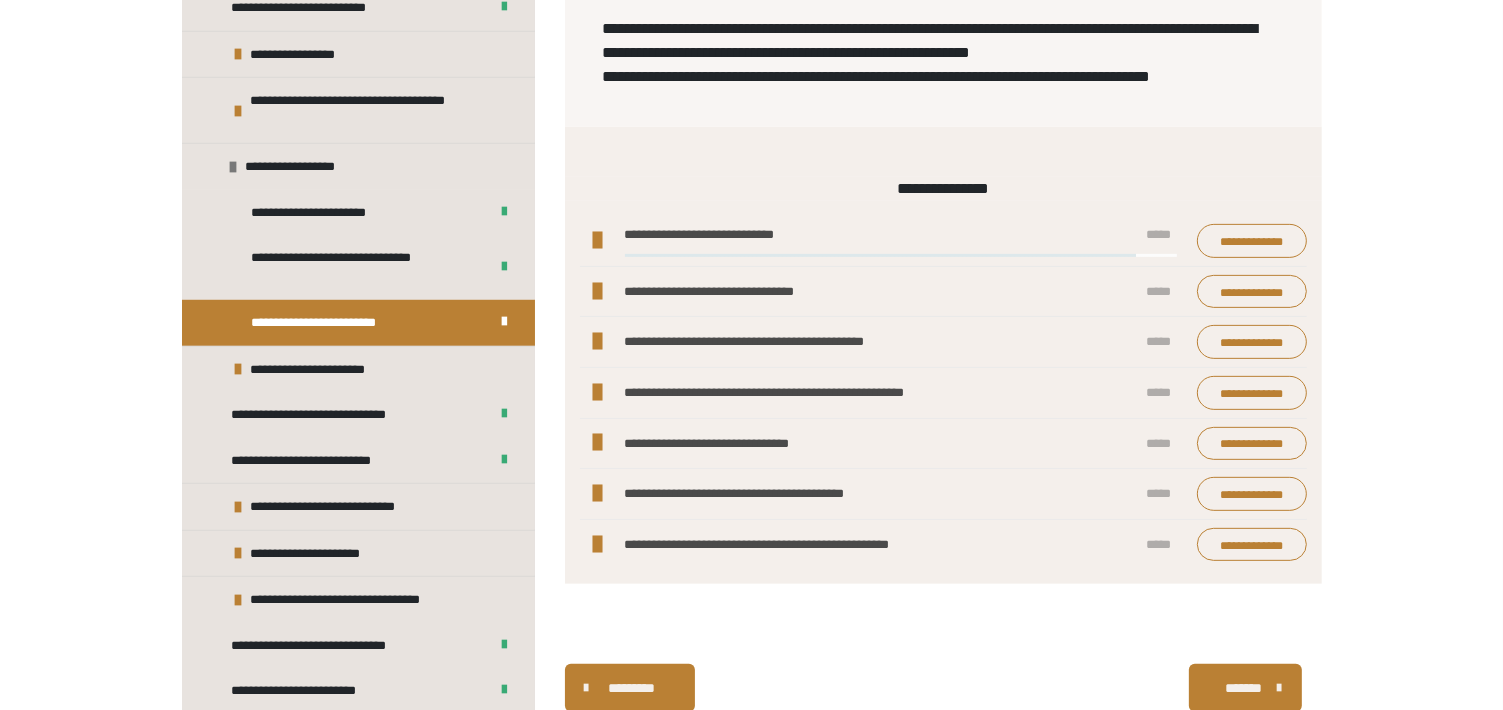 click at bounding box center [901, 255] 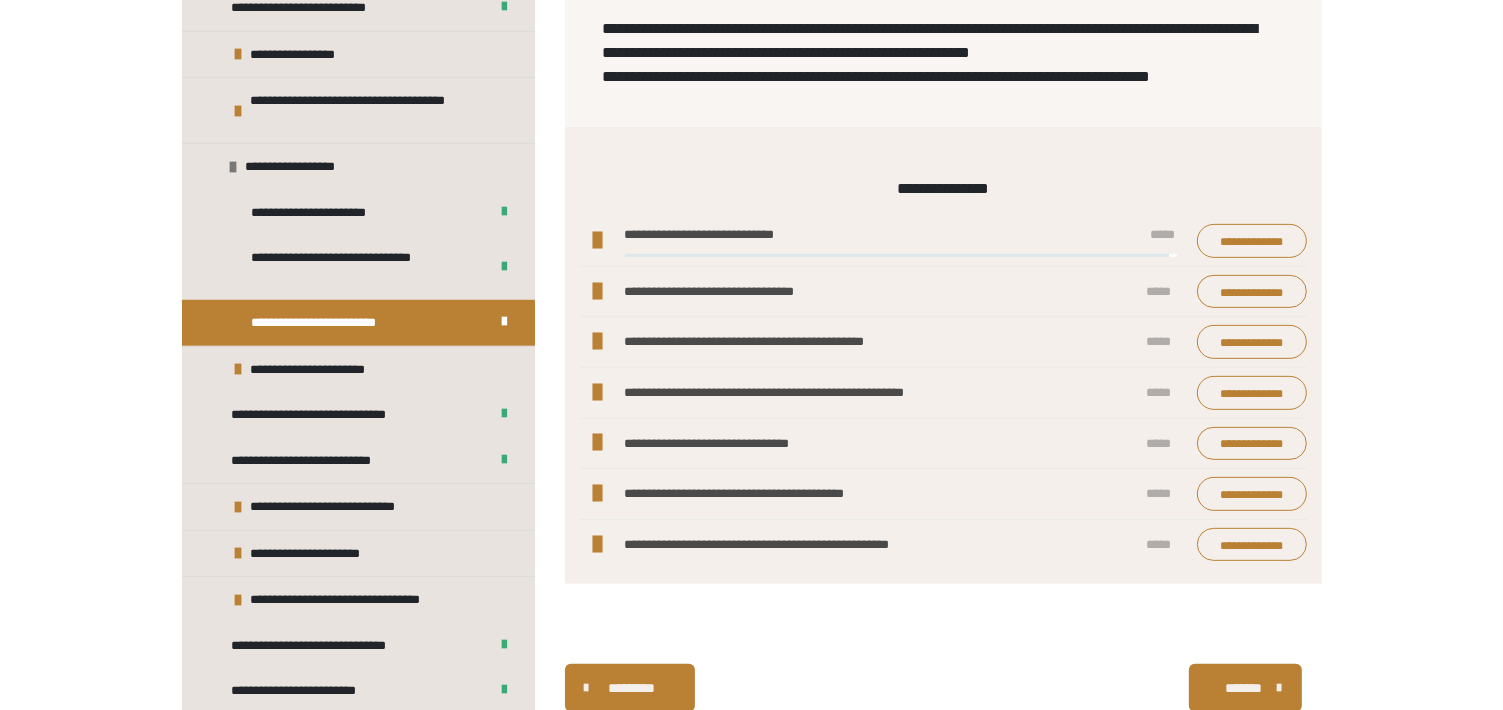 click at bounding box center [597, 292] 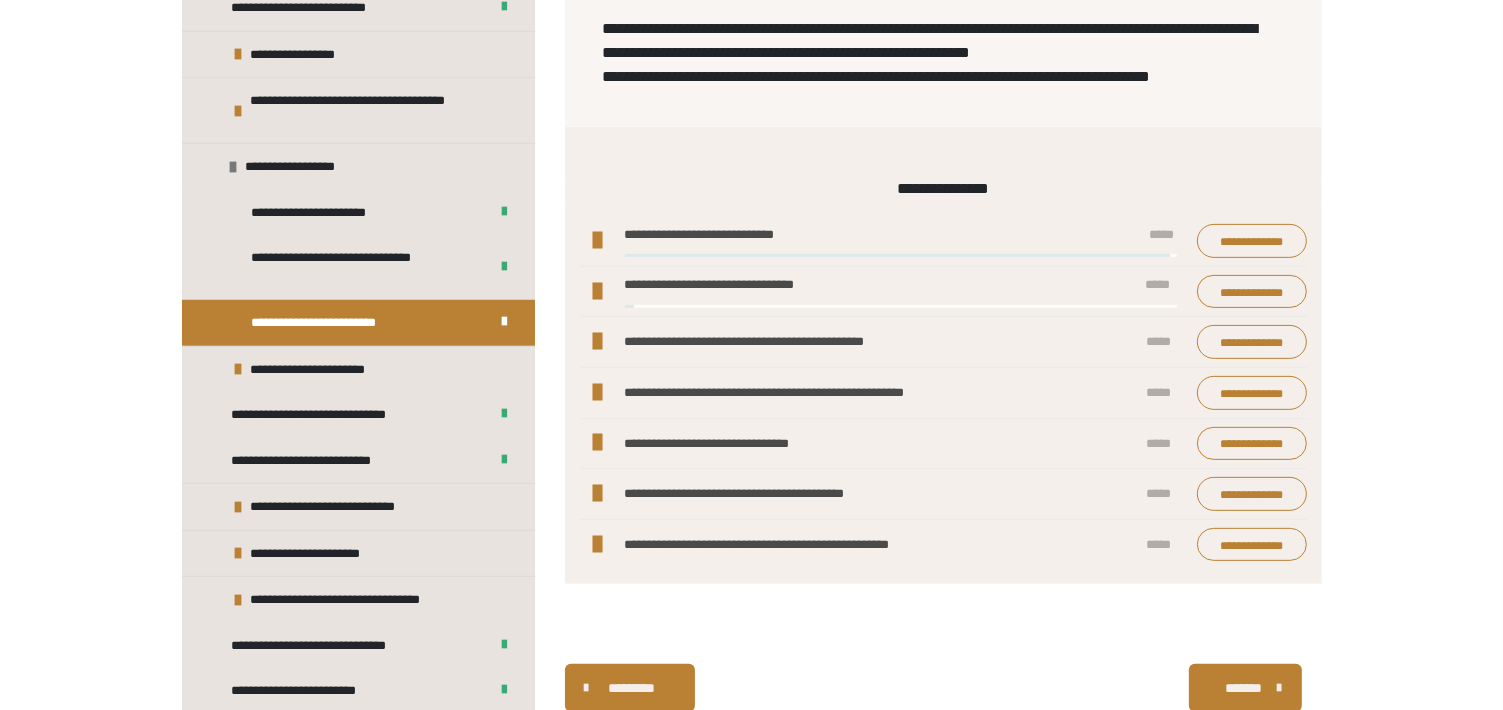 click on "**********" at bounding box center (943, 292) 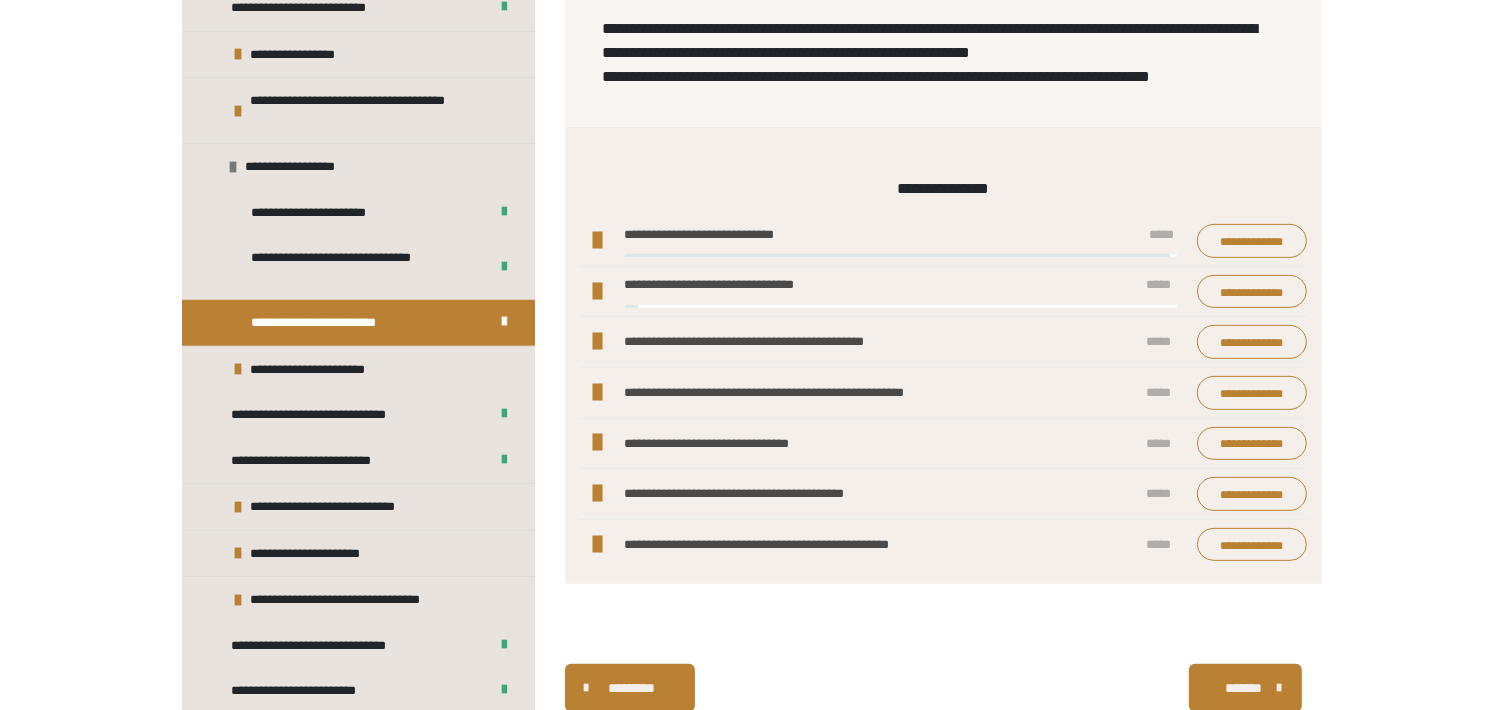drag, startPoint x: 636, startPoint y: 426, endPoint x: 712, endPoint y: 425, distance: 76.00658 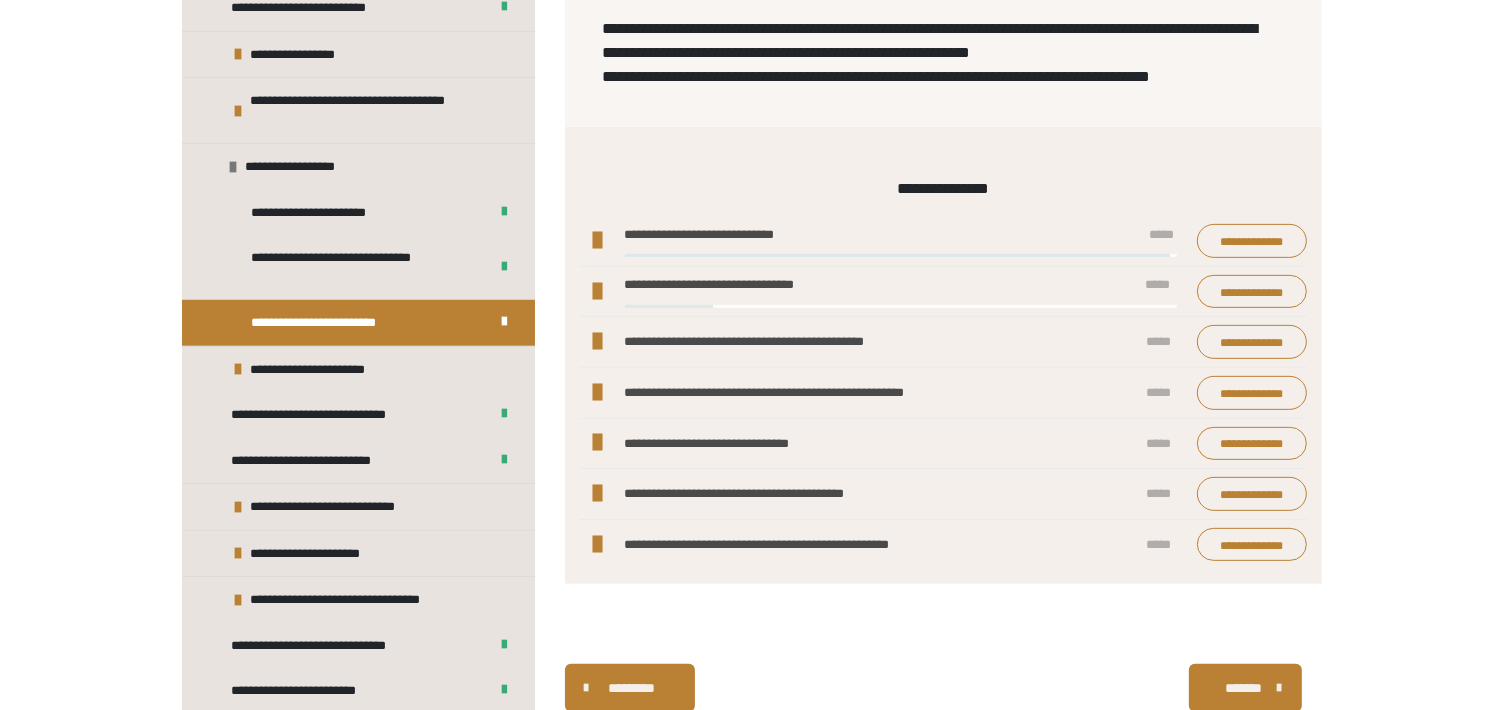 drag, startPoint x: 717, startPoint y: 425, endPoint x: 732, endPoint y: 425, distance: 15 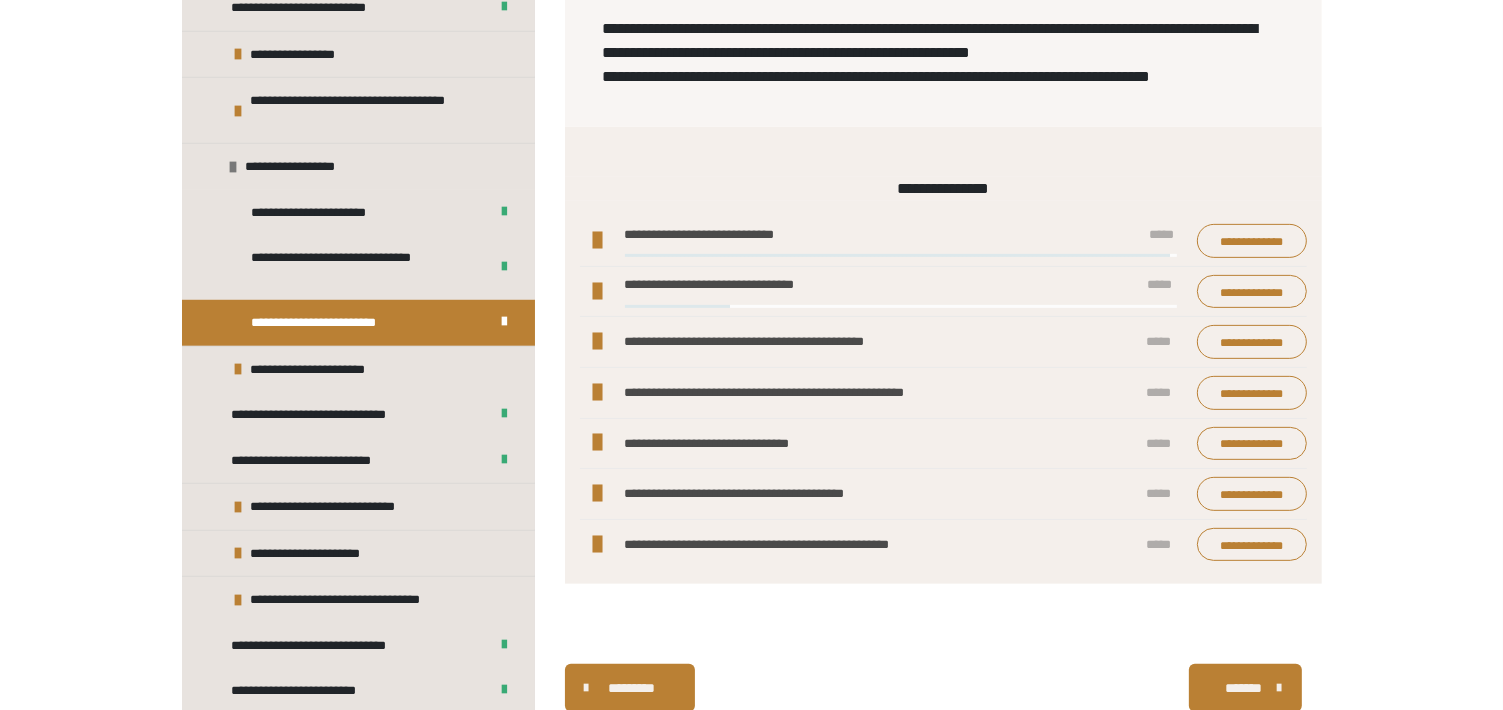 drag, startPoint x: 828, startPoint y: 425, endPoint x: 1120, endPoint y: 419, distance: 292.06165 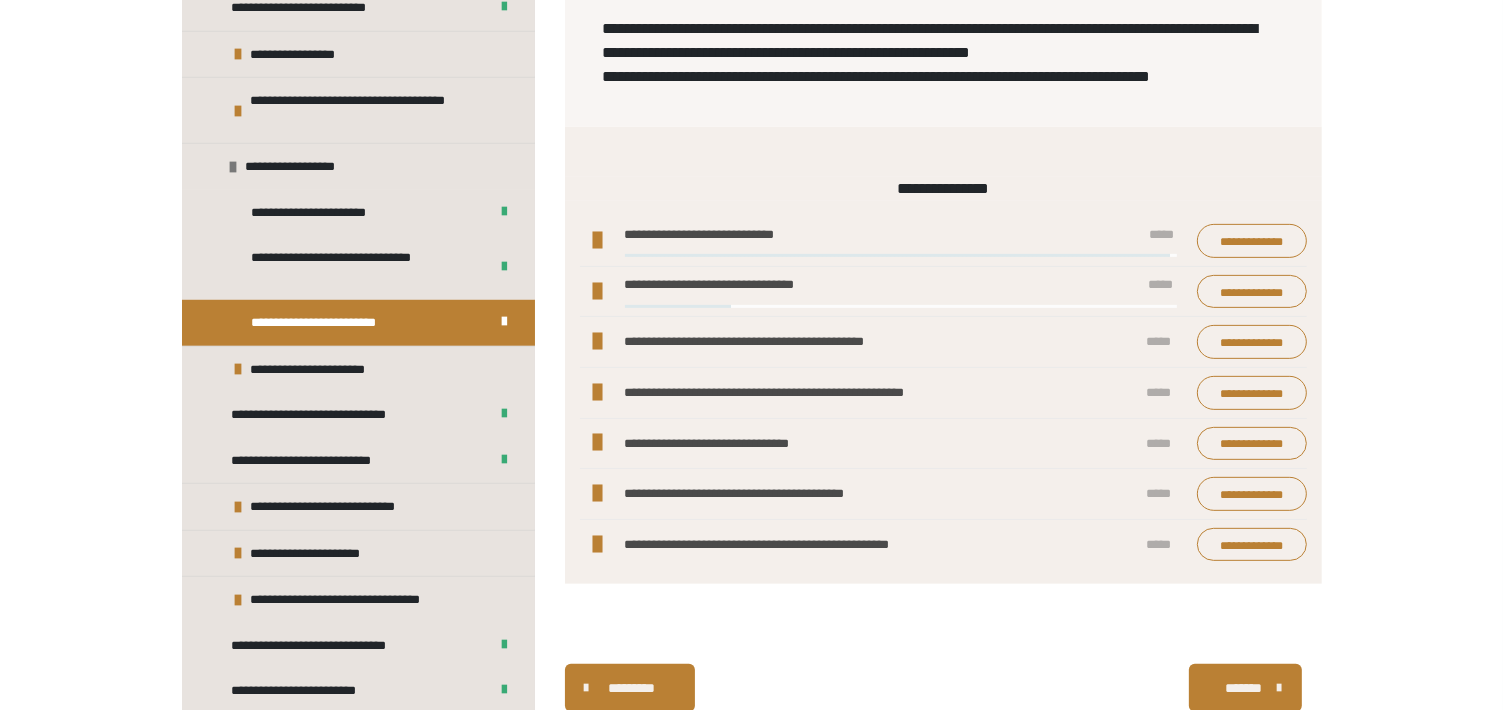 click on "**********" at bounding box center (896, 291) 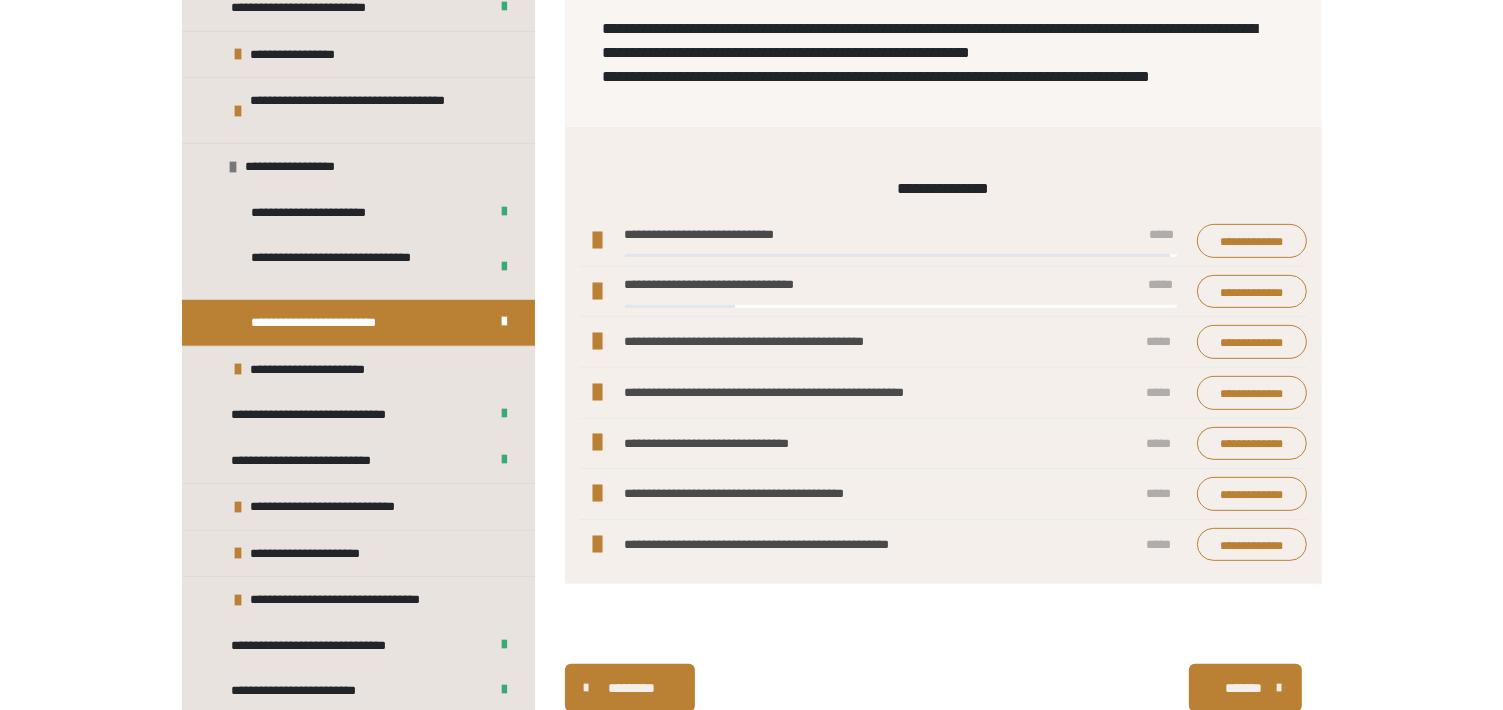 drag, startPoint x: 965, startPoint y: 426, endPoint x: 1004, endPoint y: 425, distance: 39.012817 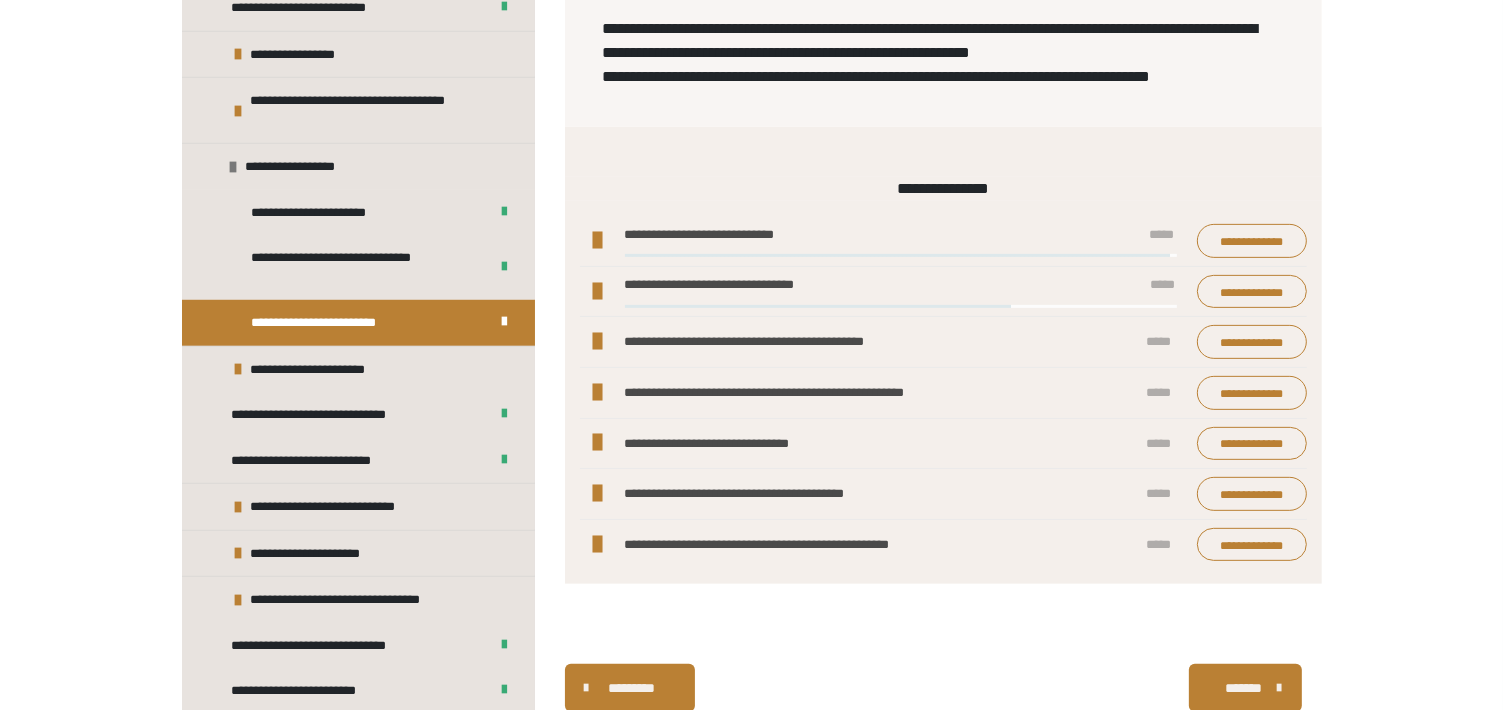 click on "**********" at bounding box center [943, 292] 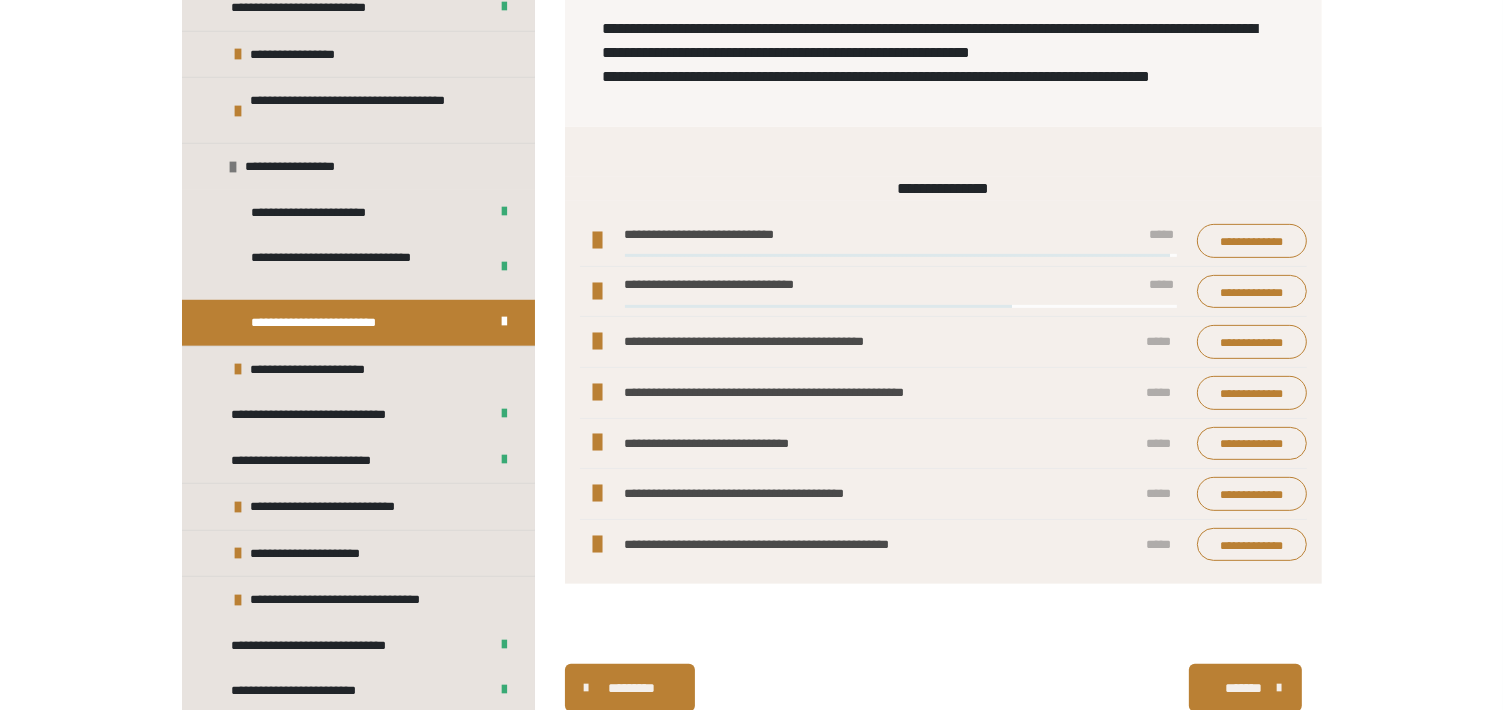 drag, startPoint x: 1100, startPoint y: 425, endPoint x: 1124, endPoint y: 425, distance: 24 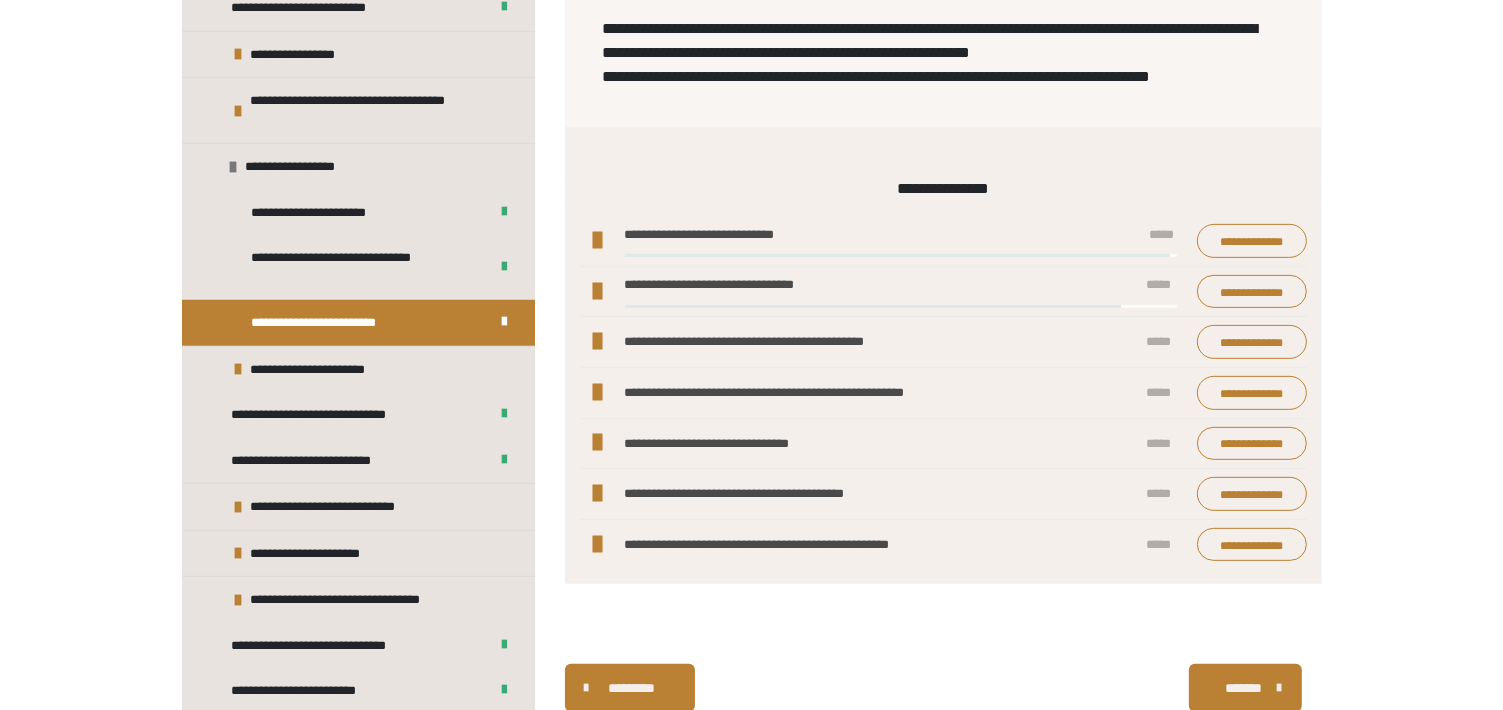 click at bounding box center (901, 306) 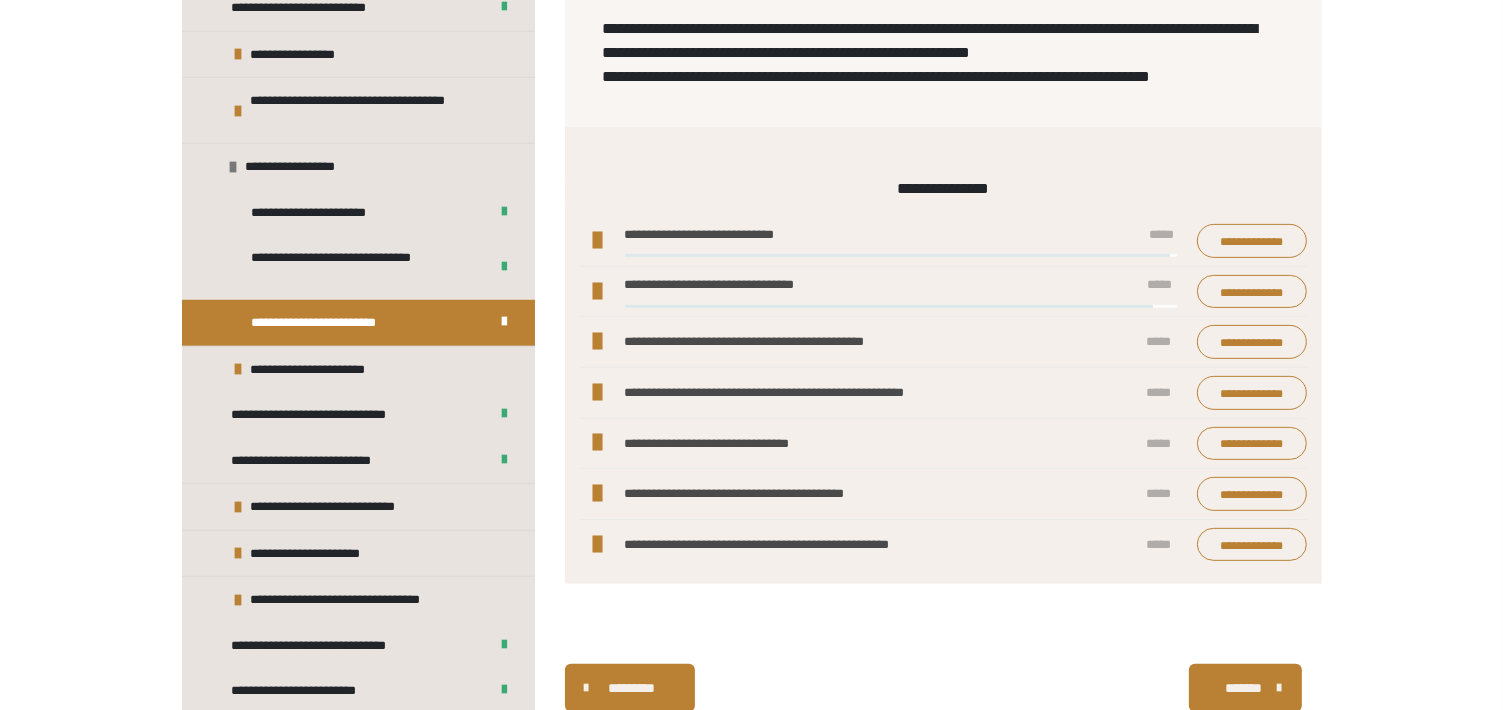 click on "**********" at bounding box center (896, 291) 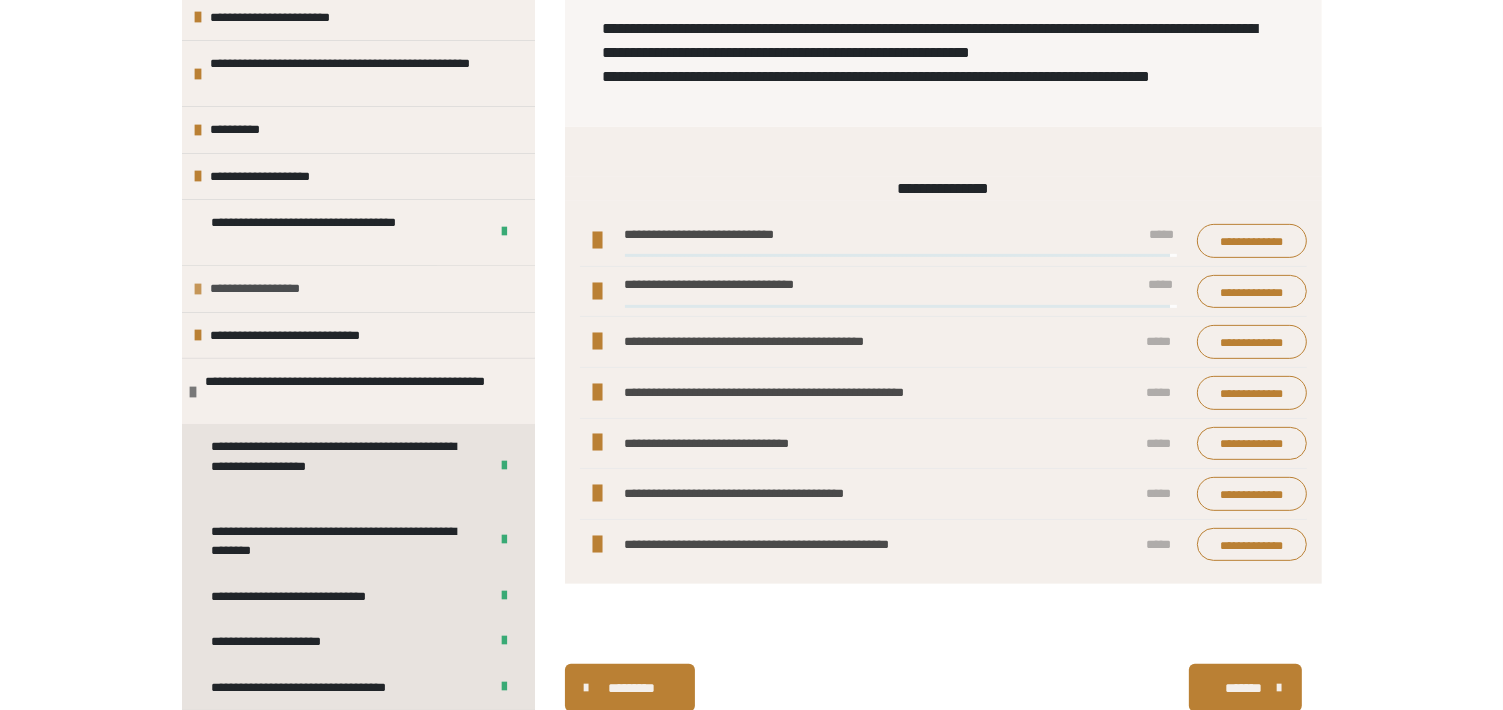 scroll, scrollTop: 564, scrollLeft: 0, axis: vertical 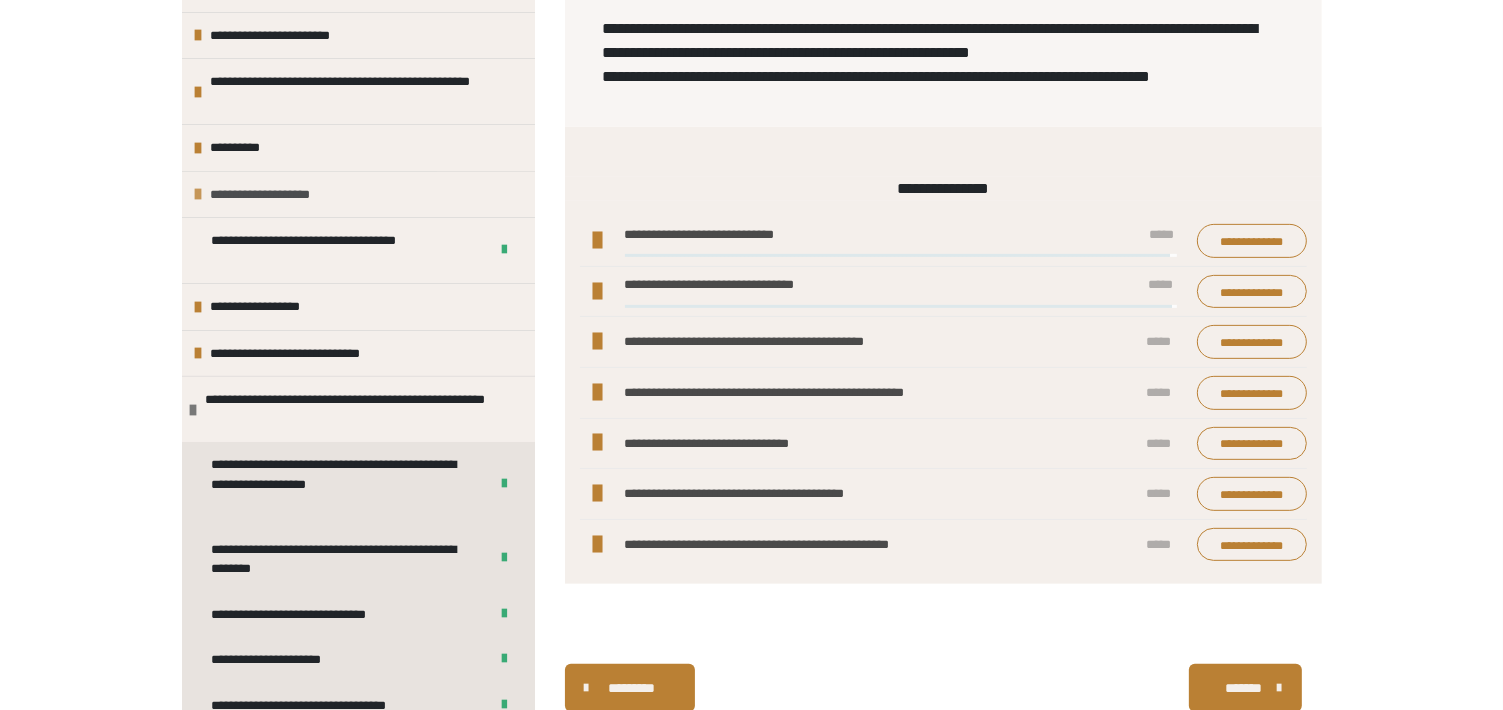 click on "**********" at bounding box center (358, 194) 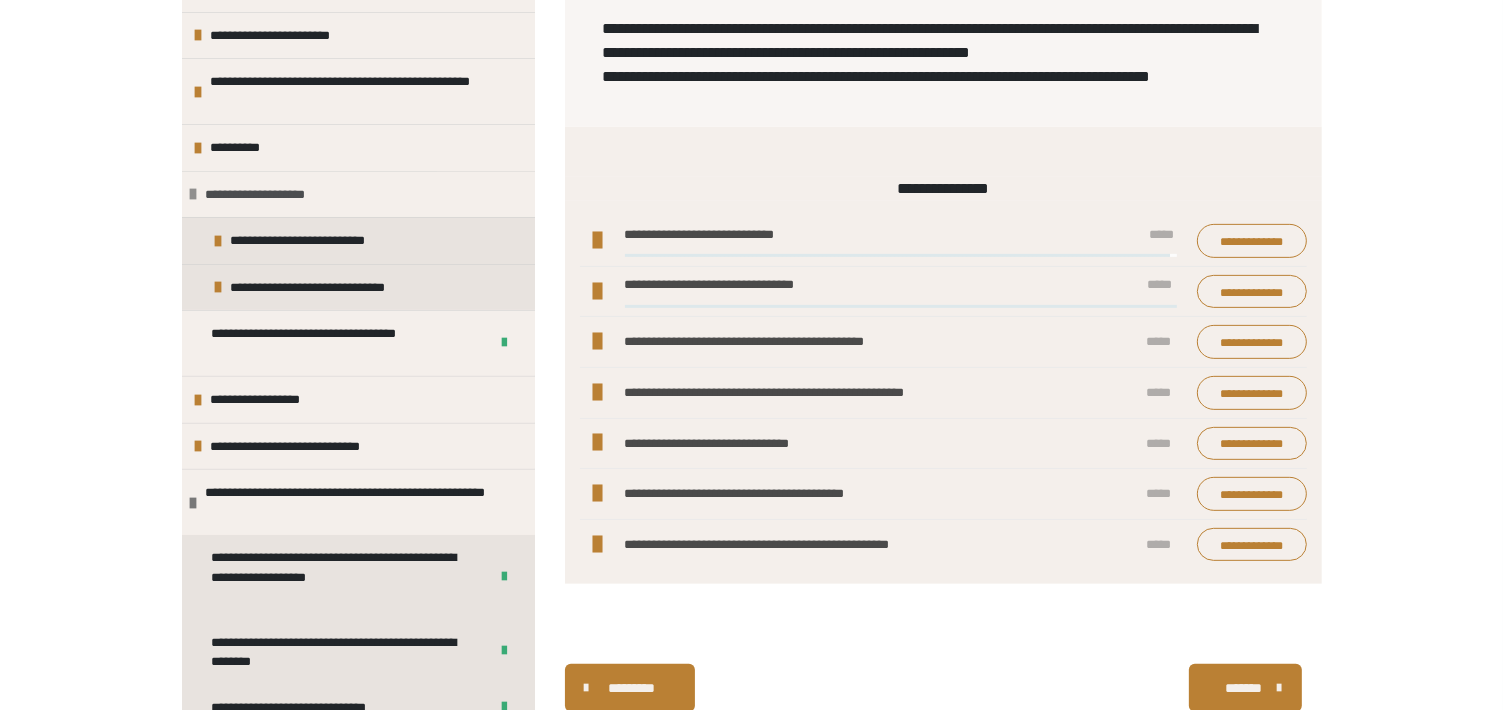 click on "**********" at bounding box center [274, 195] 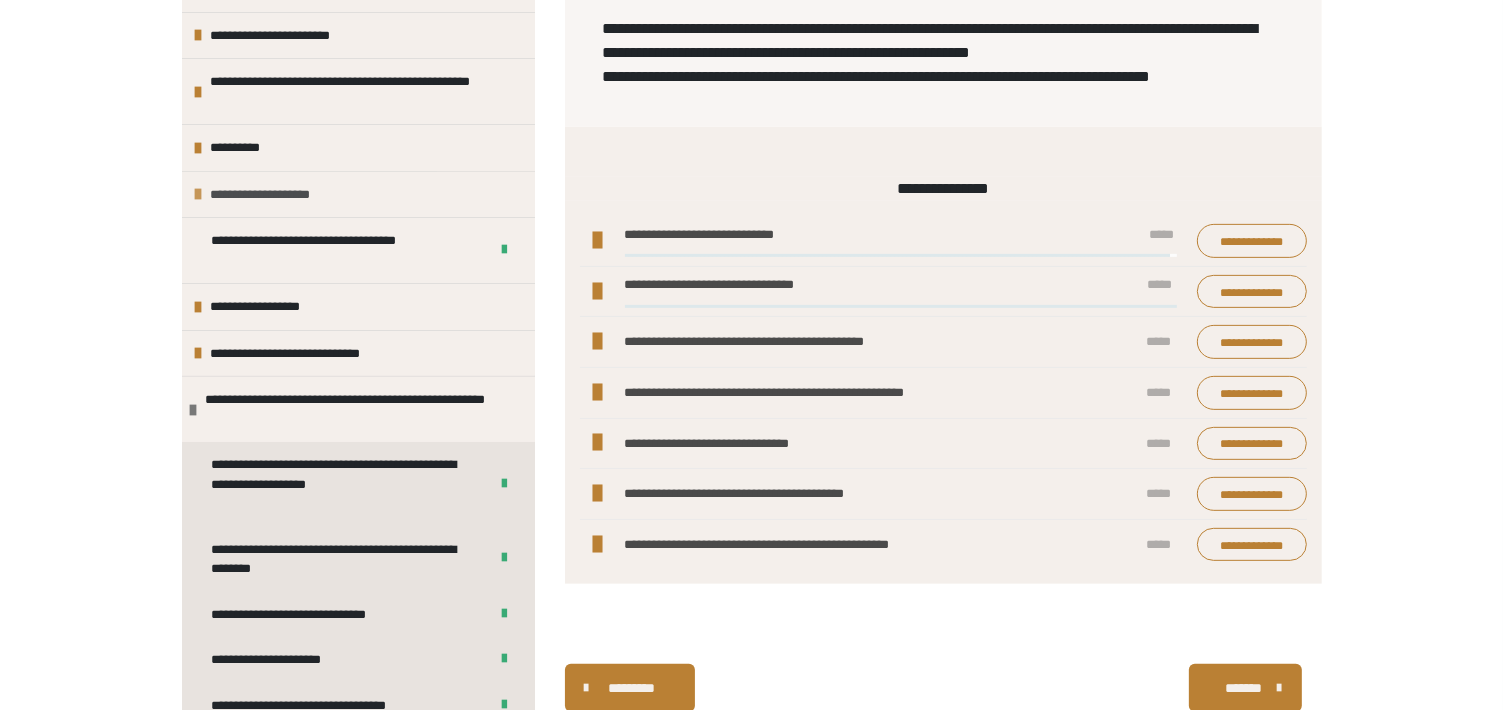 click on "**********" at bounding box center [279, 195] 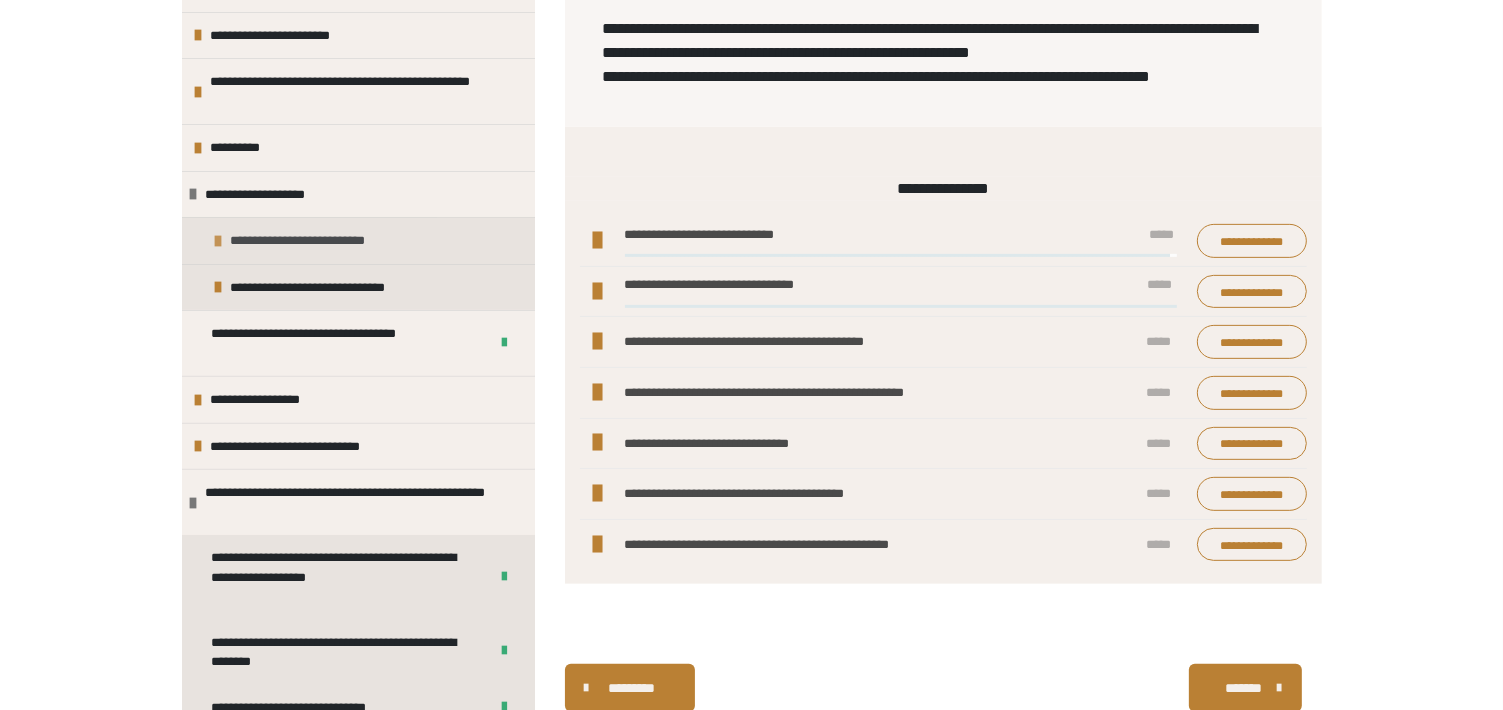 click on "**********" at bounding box center (325, 241) 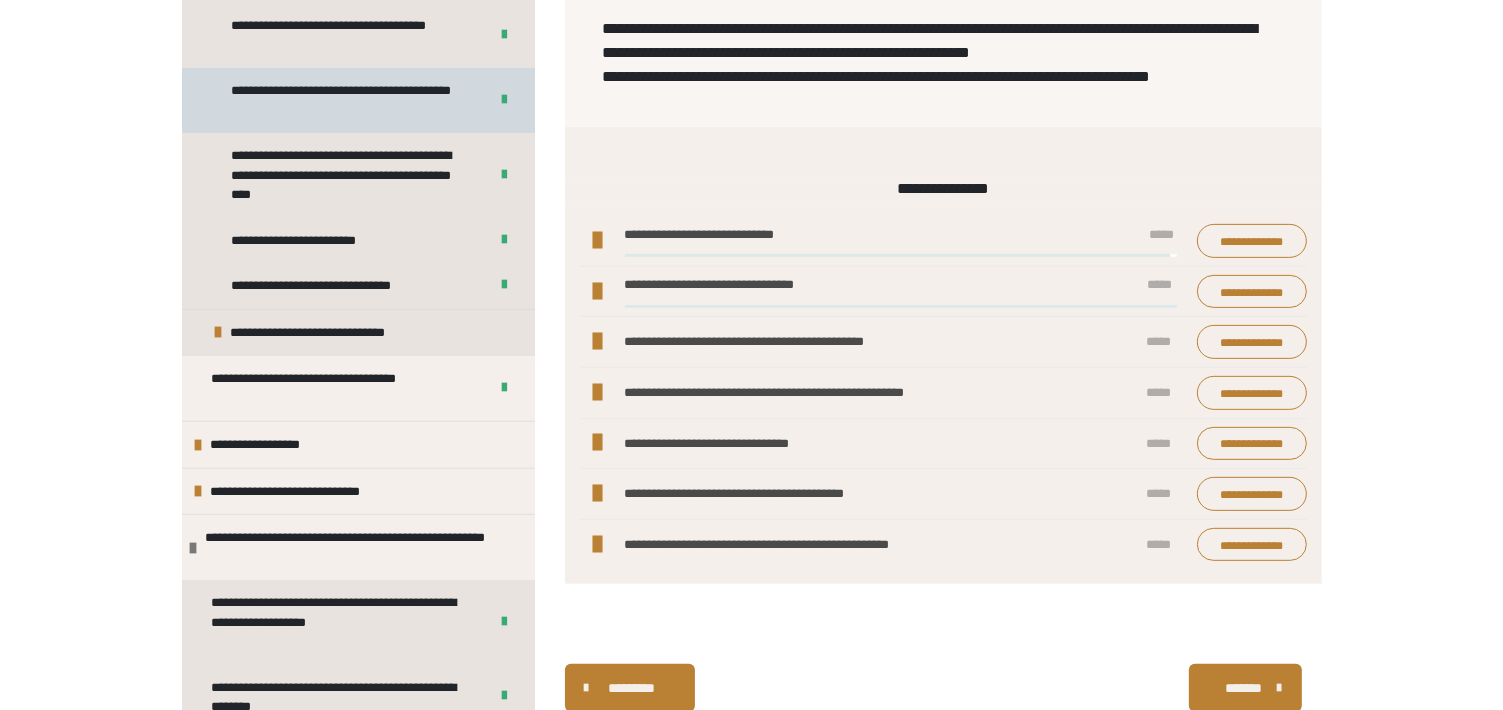 scroll, scrollTop: 964, scrollLeft: 0, axis: vertical 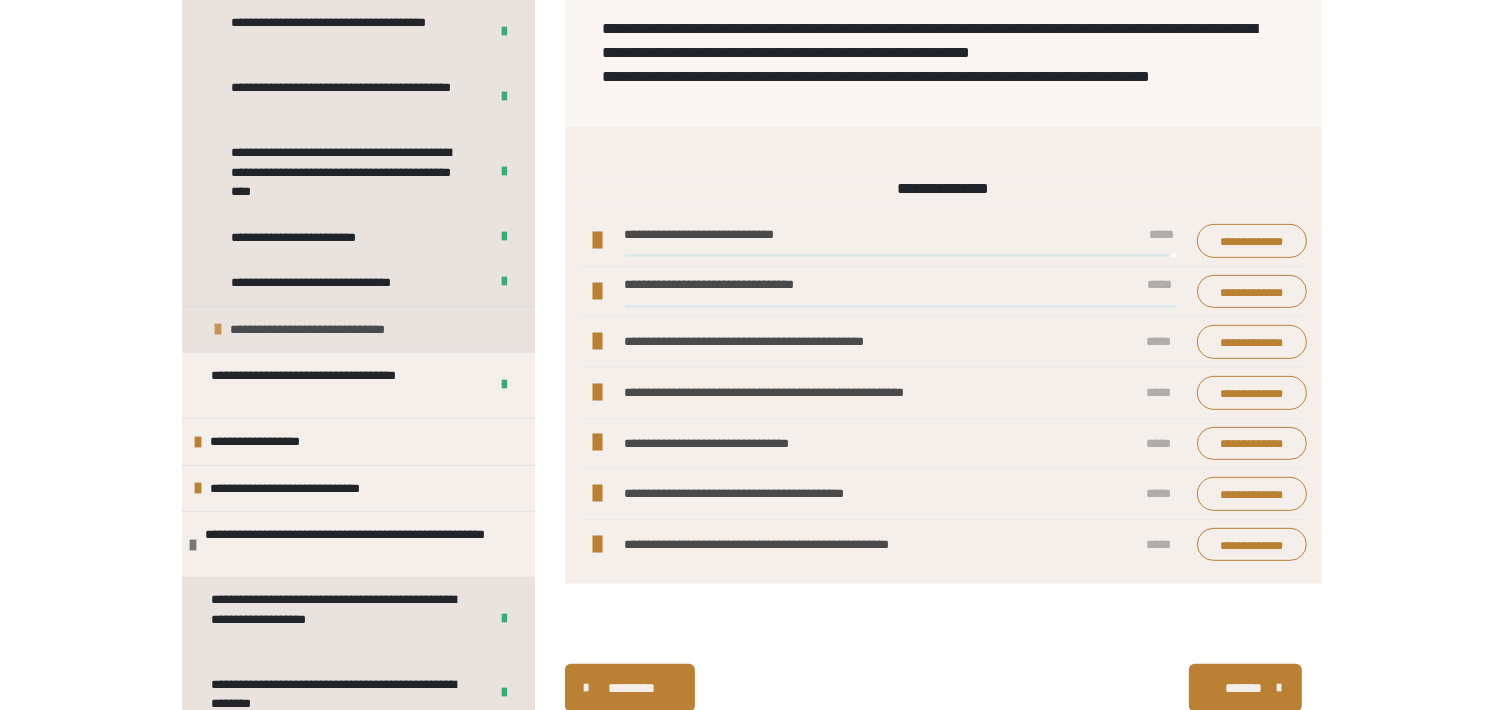 click on "**********" at bounding box center [337, 330] 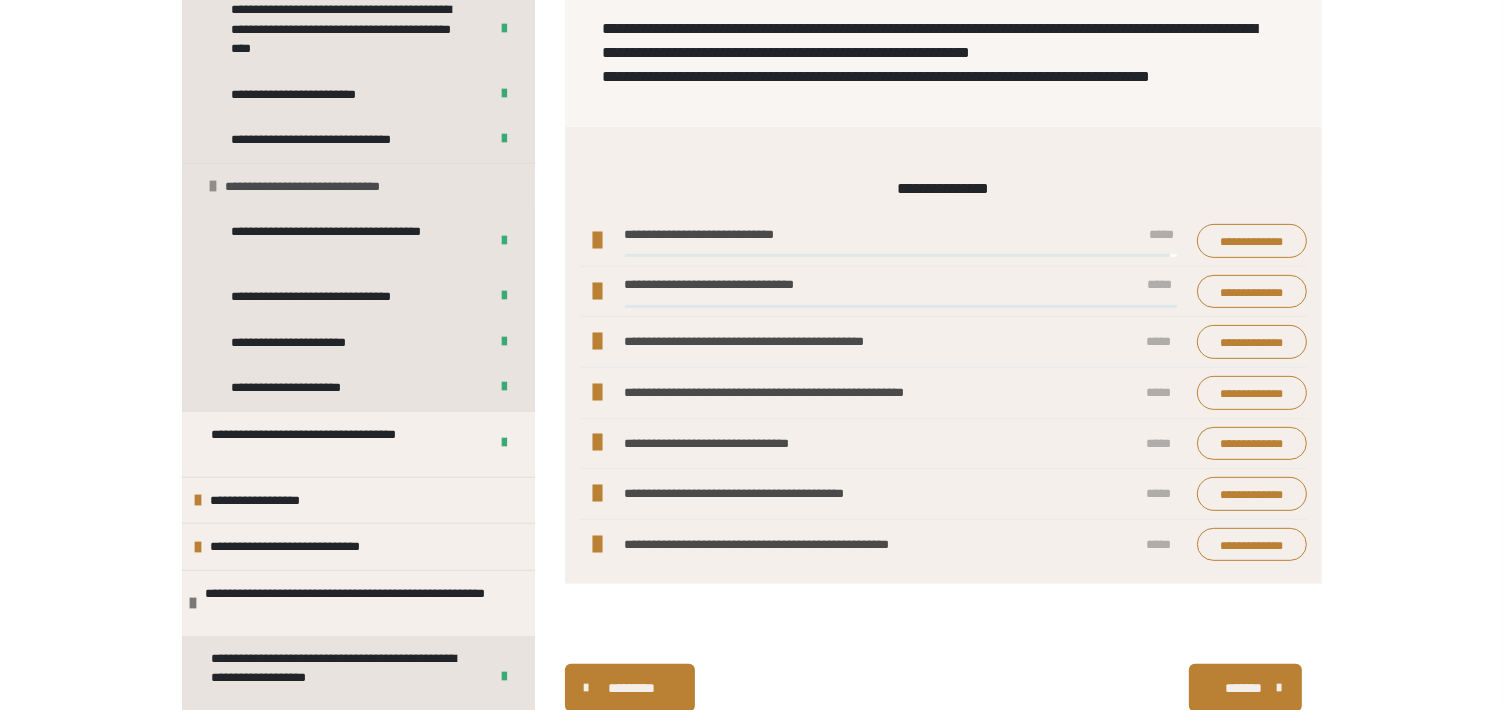 scroll, scrollTop: 1164, scrollLeft: 0, axis: vertical 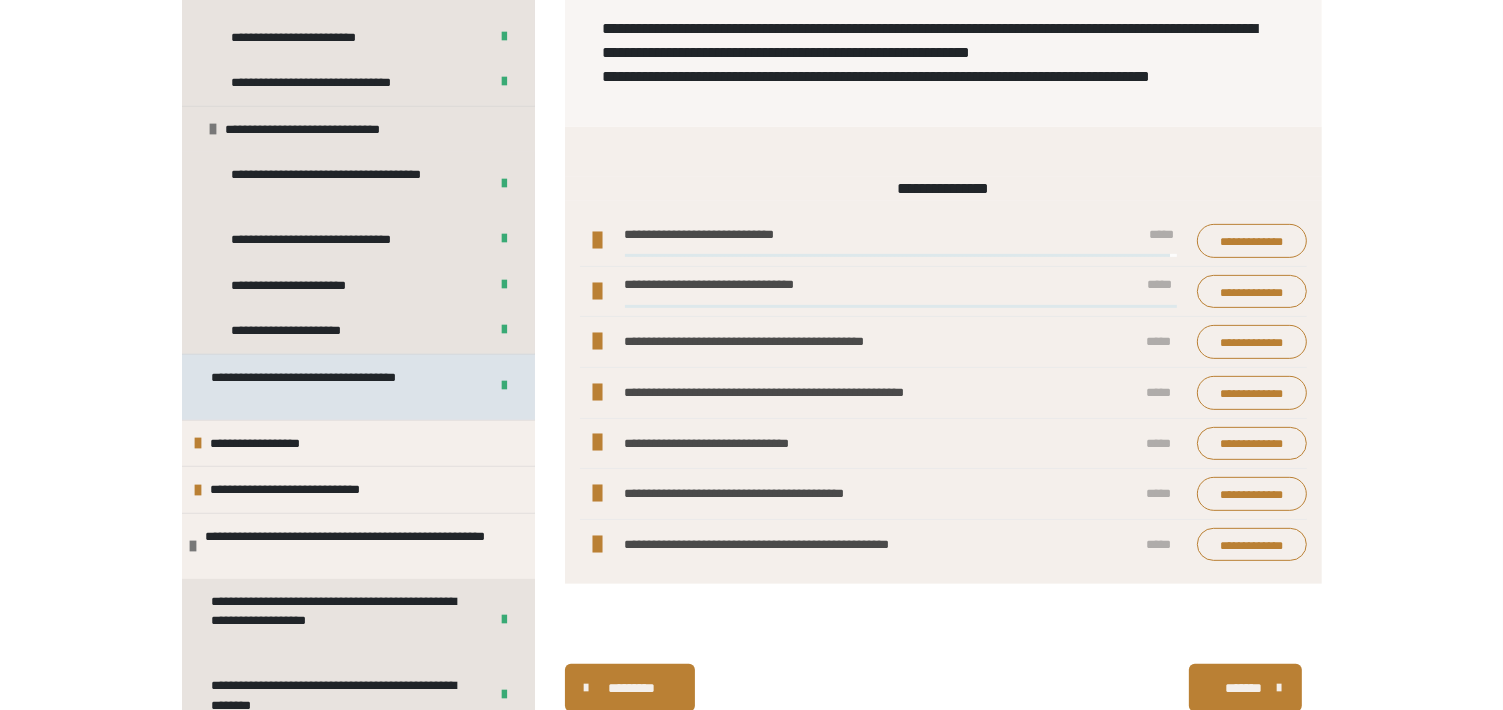 click on "**********" at bounding box center (335, 387) 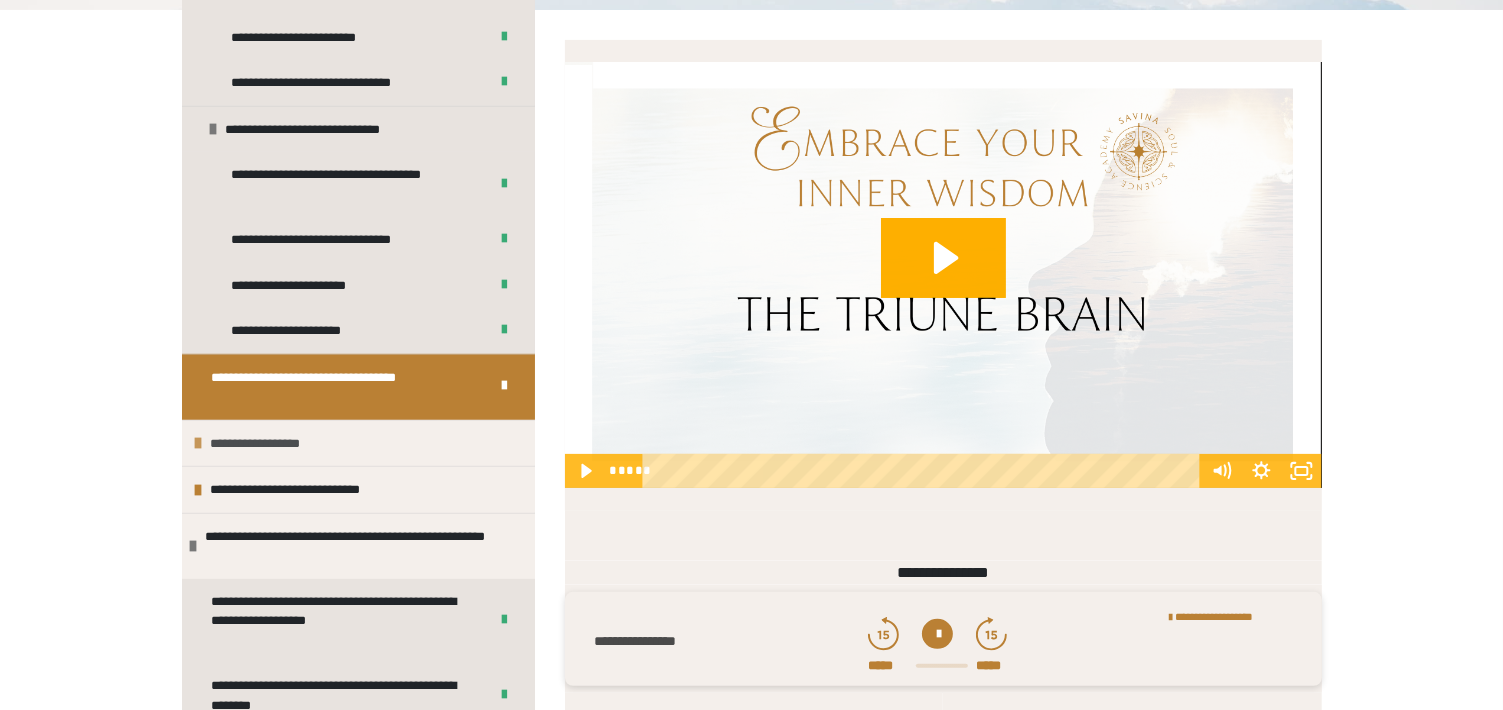 click on "**********" at bounding box center [271, 444] 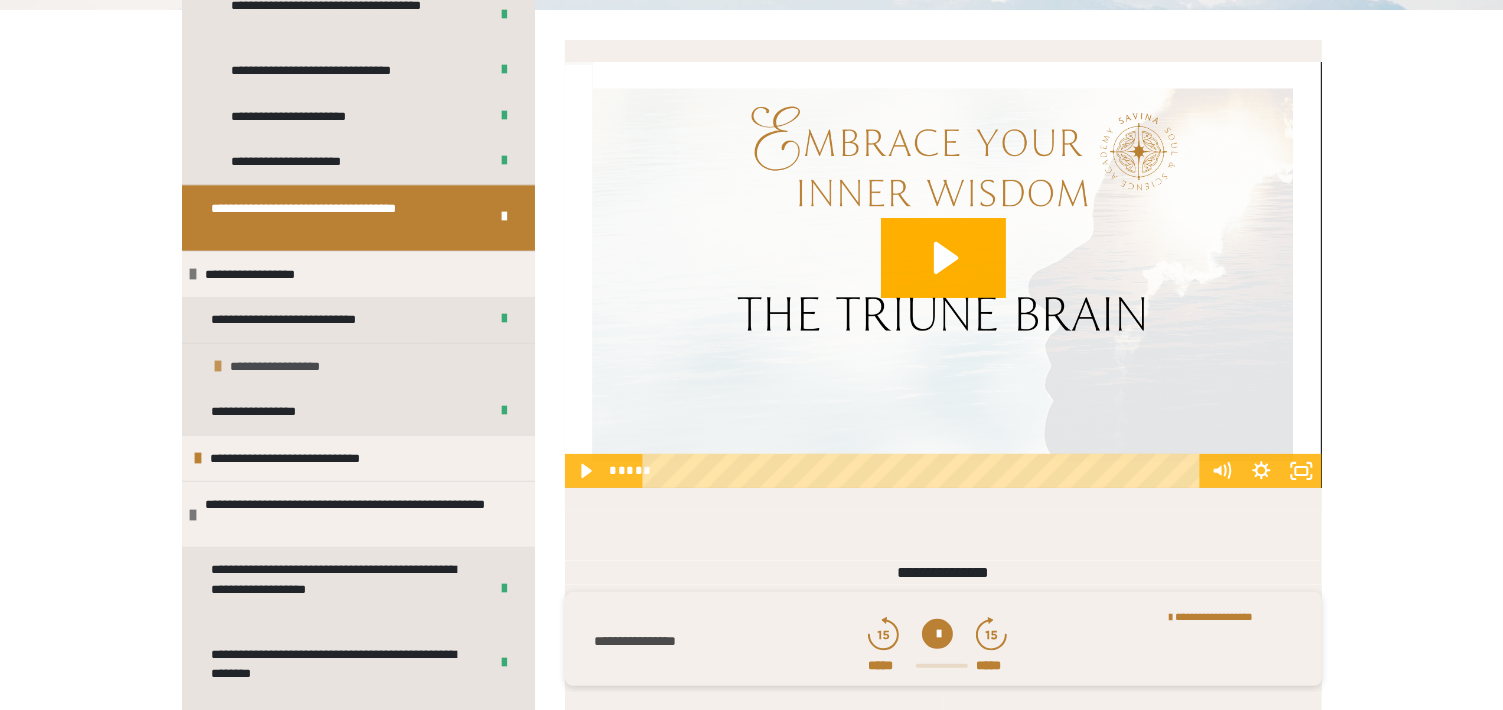 scroll, scrollTop: 1364, scrollLeft: 0, axis: vertical 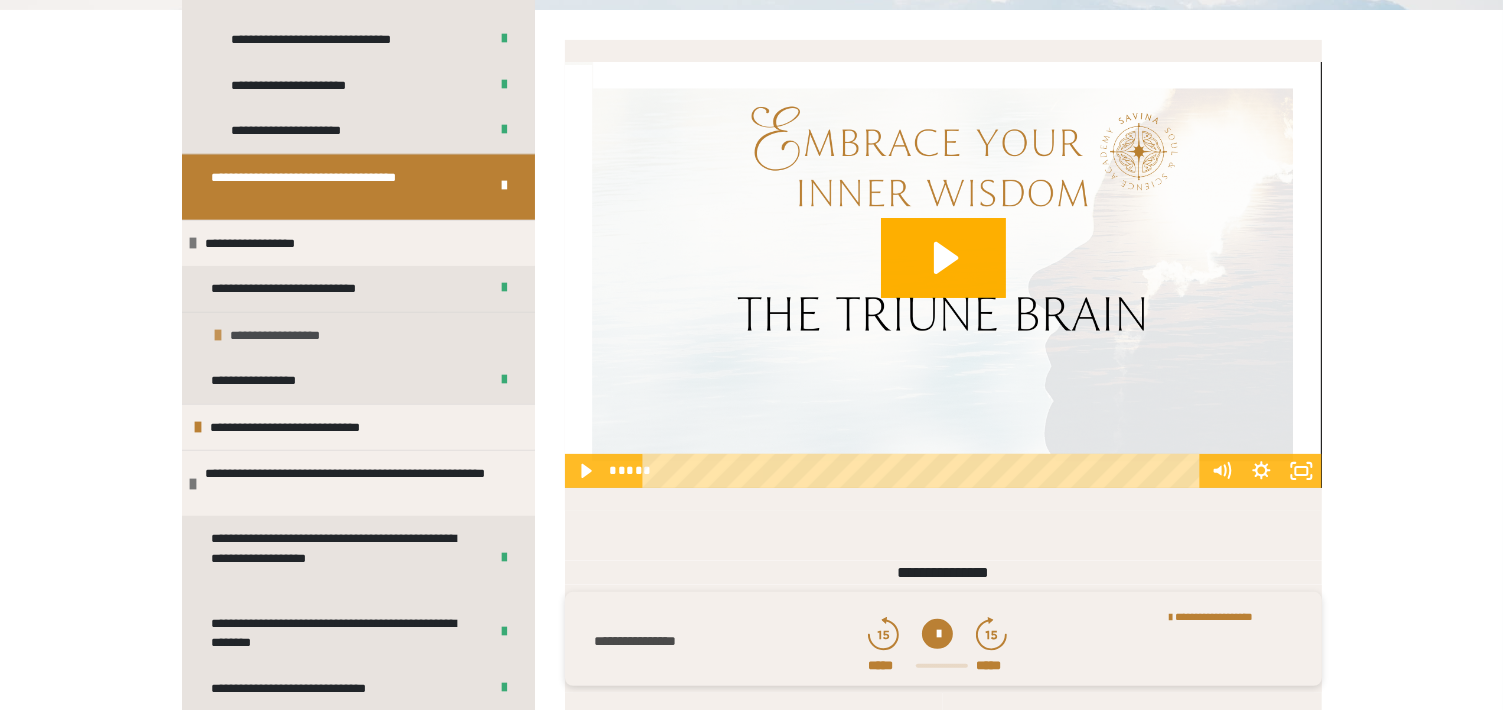 click on "**********" at bounding box center (291, 336) 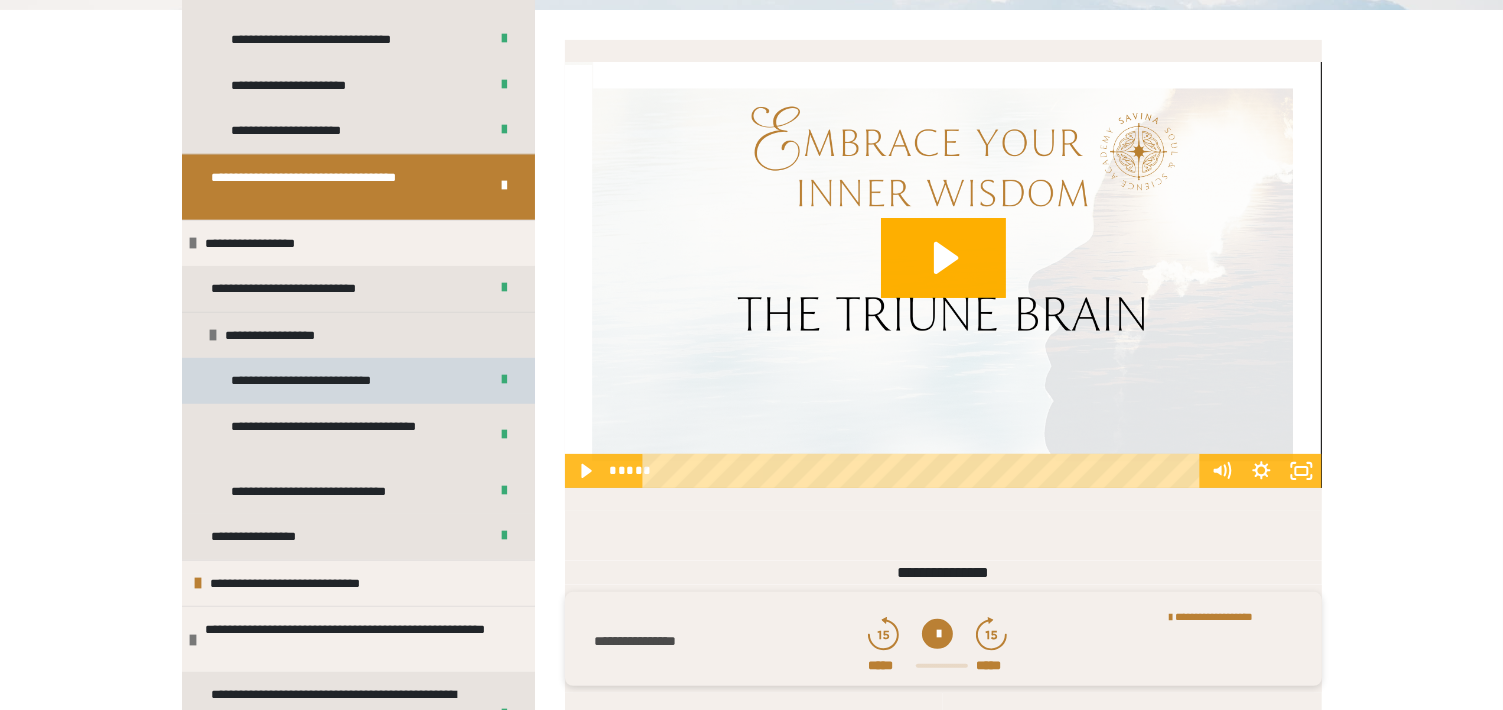 click on "**********" at bounding box center [322, 381] 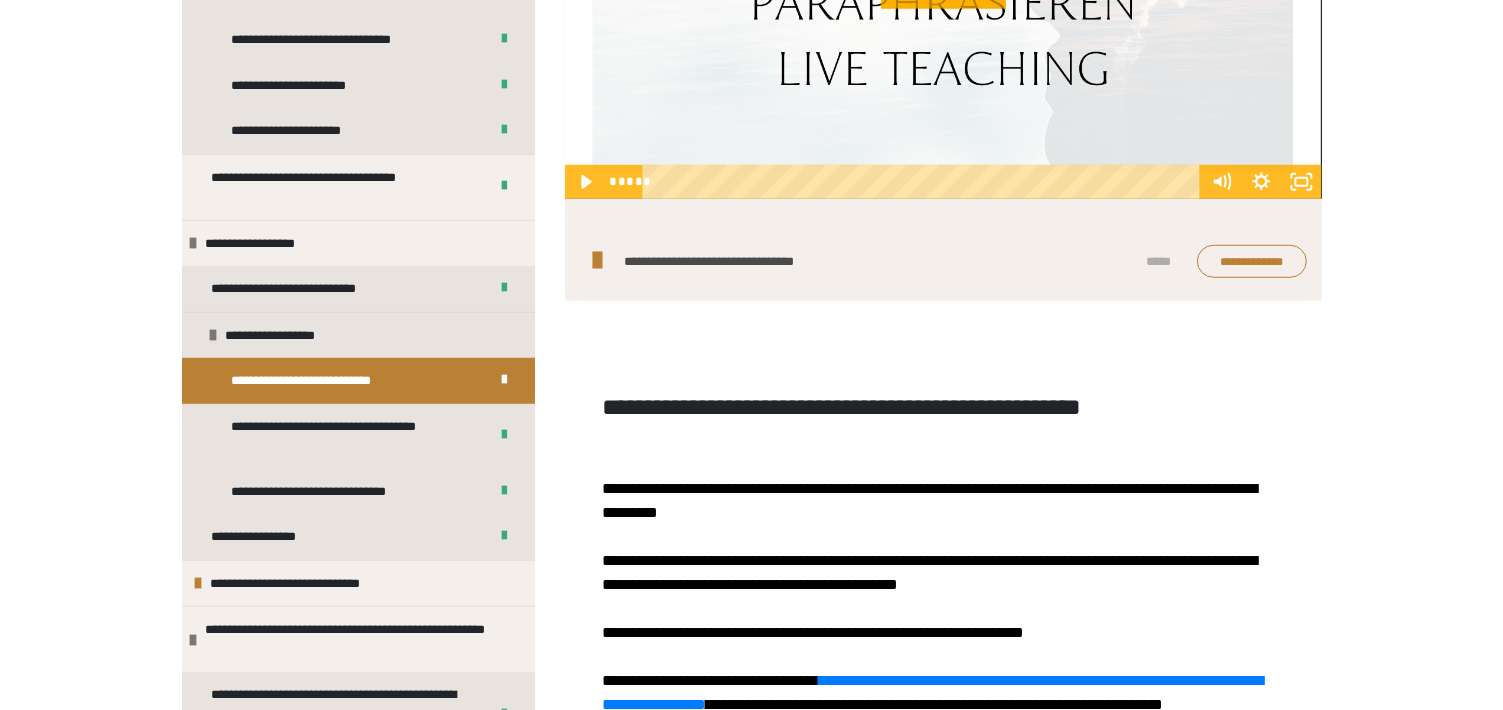scroll, scrollTop: 1522, scrollLeft: 0, axis: vertical 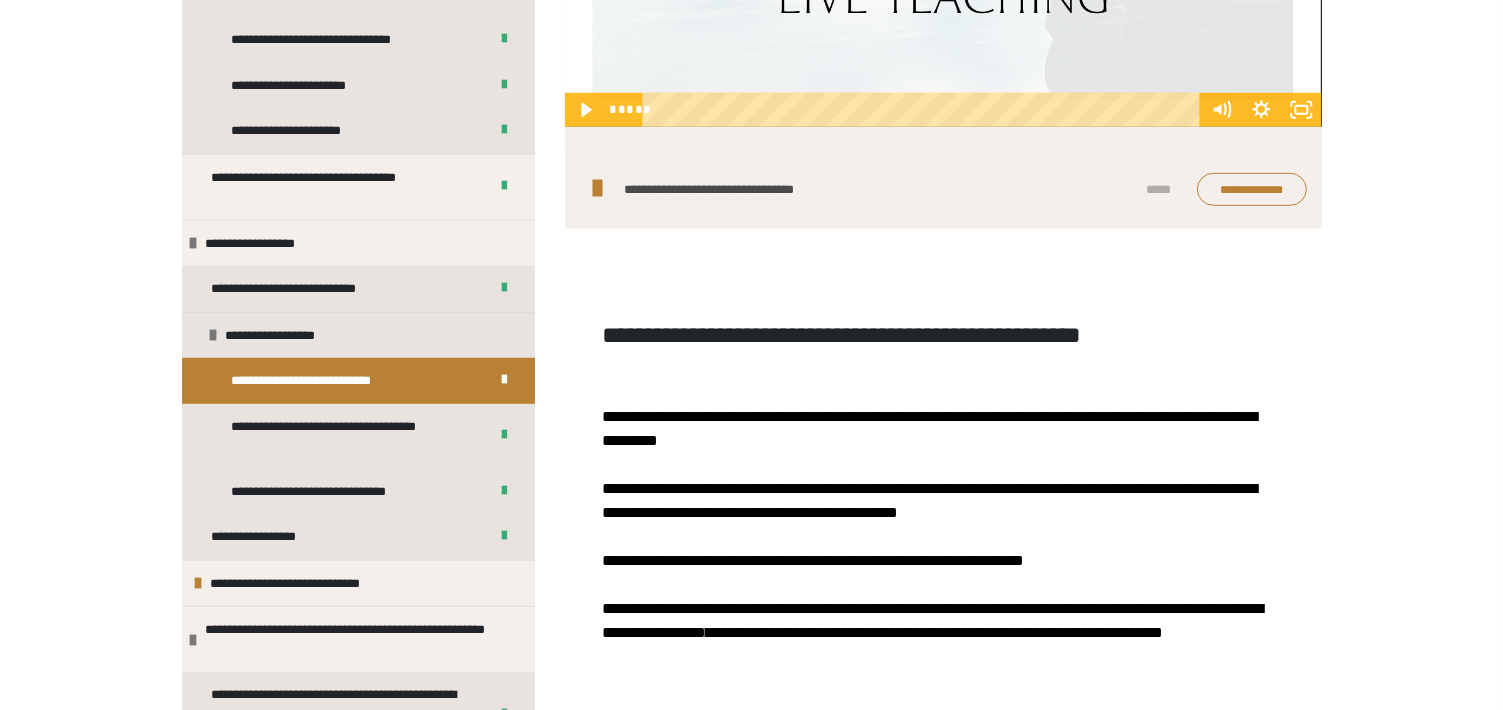 click on "**********" at bounding box center [932, 620] 